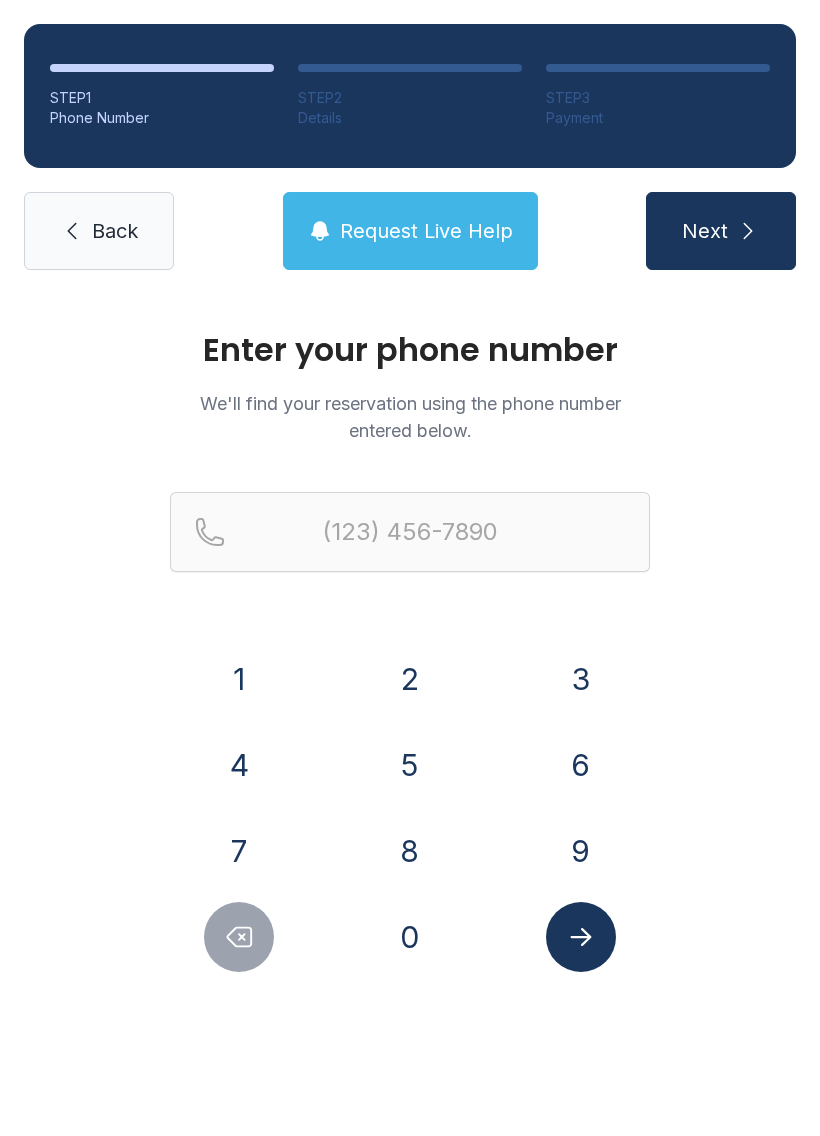 scroll, scrollTop: 0, scrollLeft: 0, axis: both 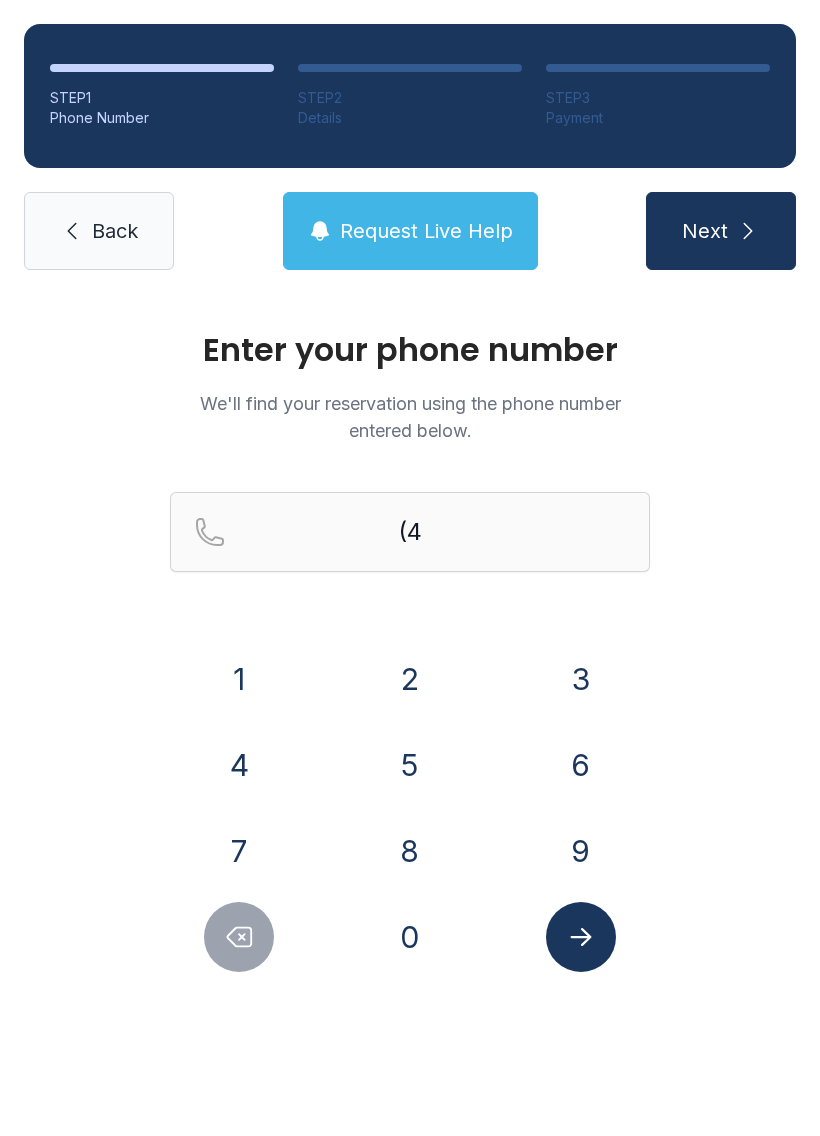 click on "0" at bounding box center [239, 679] 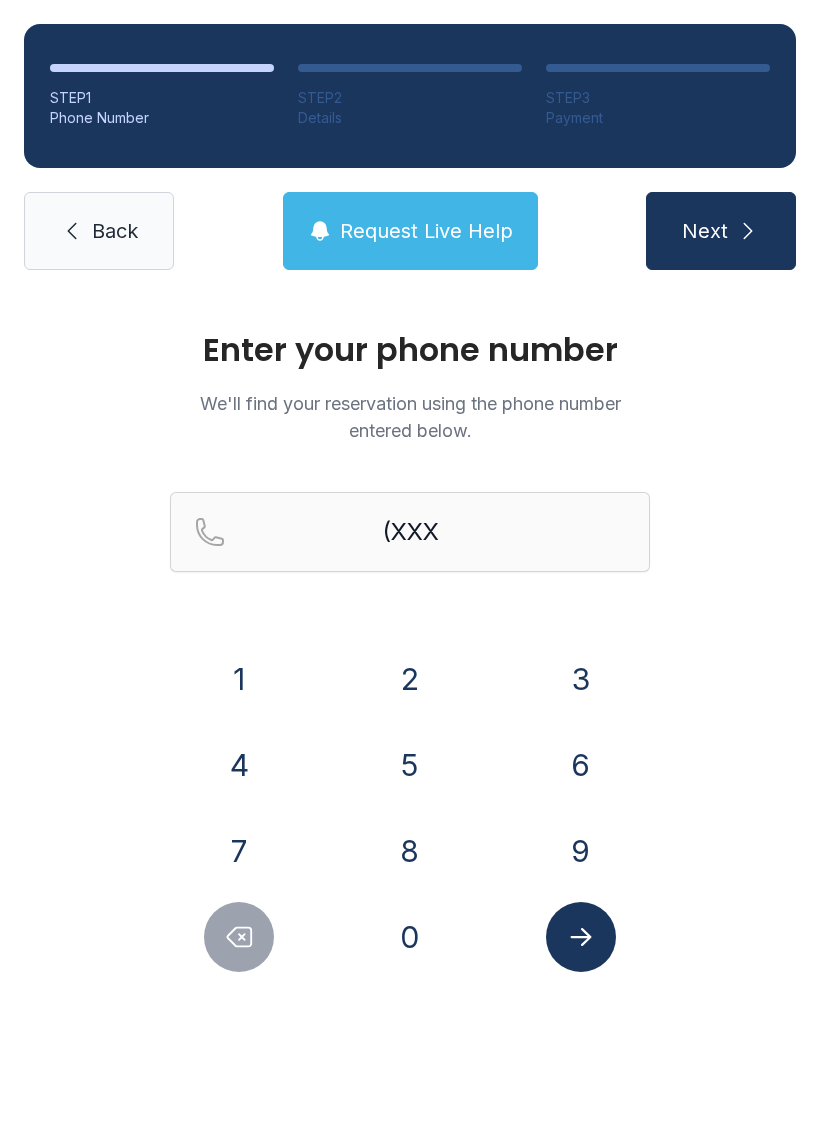 click on "4" at bounding box center (239, 679) 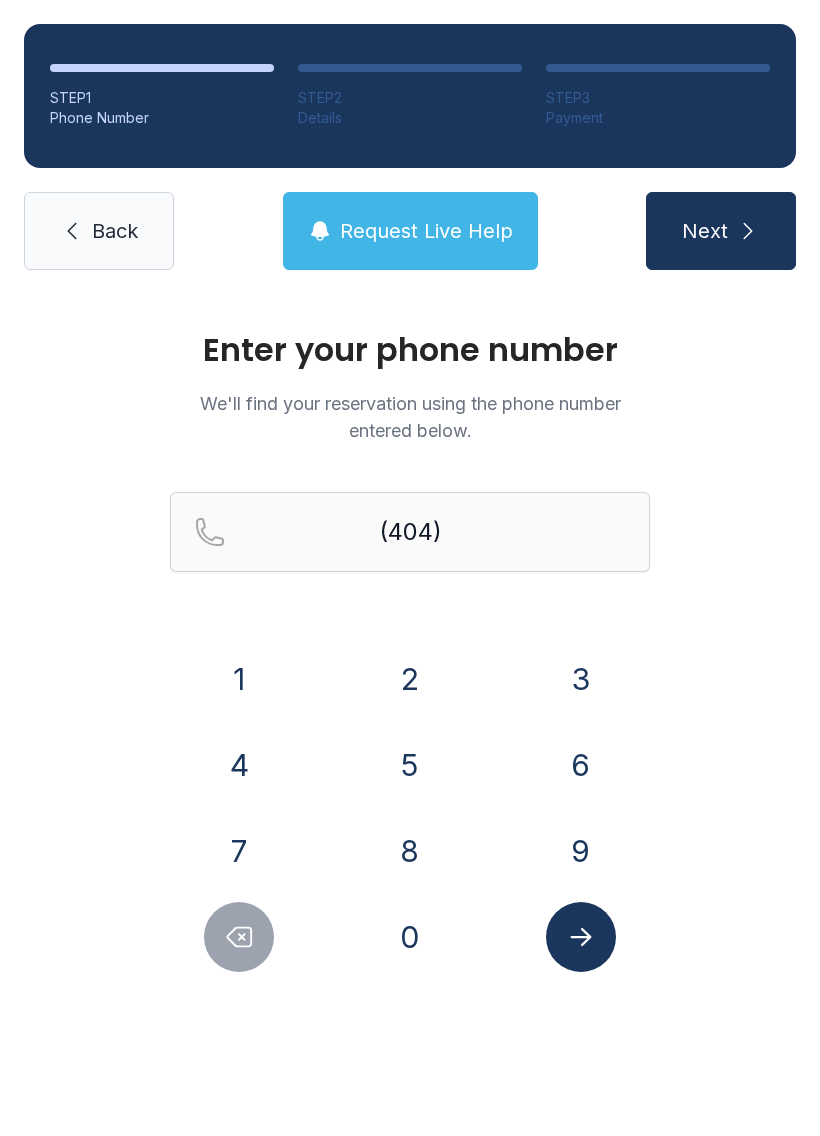 click on "8" at bounding box center [239, 679] 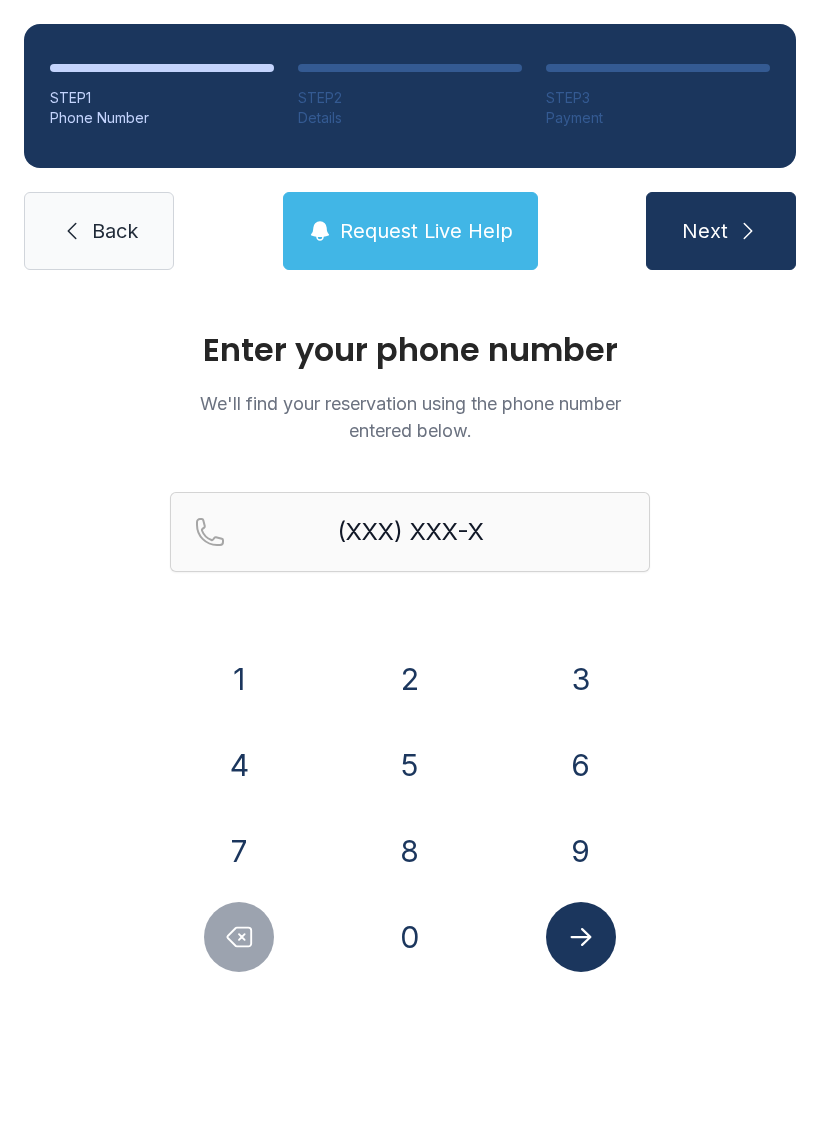 click on "8" at bounding box center [239, 679] 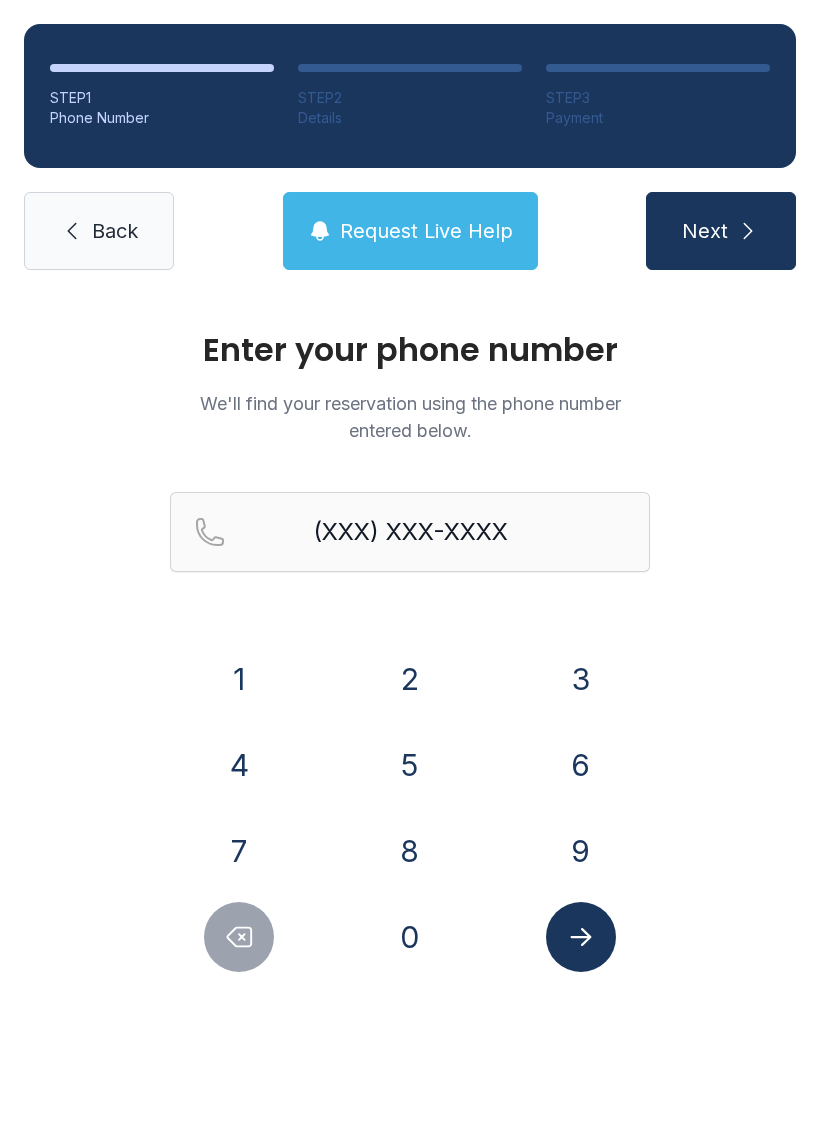 click on "9" at bounding box center [239, 679] 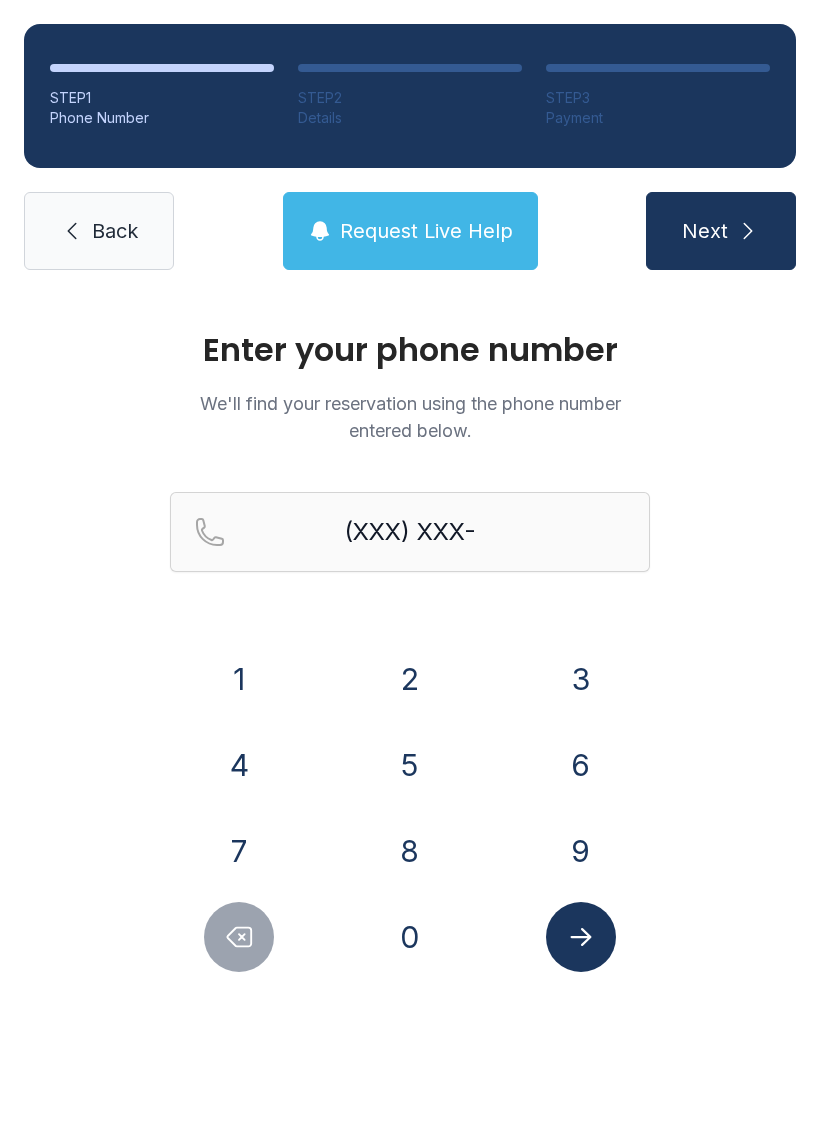 click on "1" at bounding box center [239, 679] 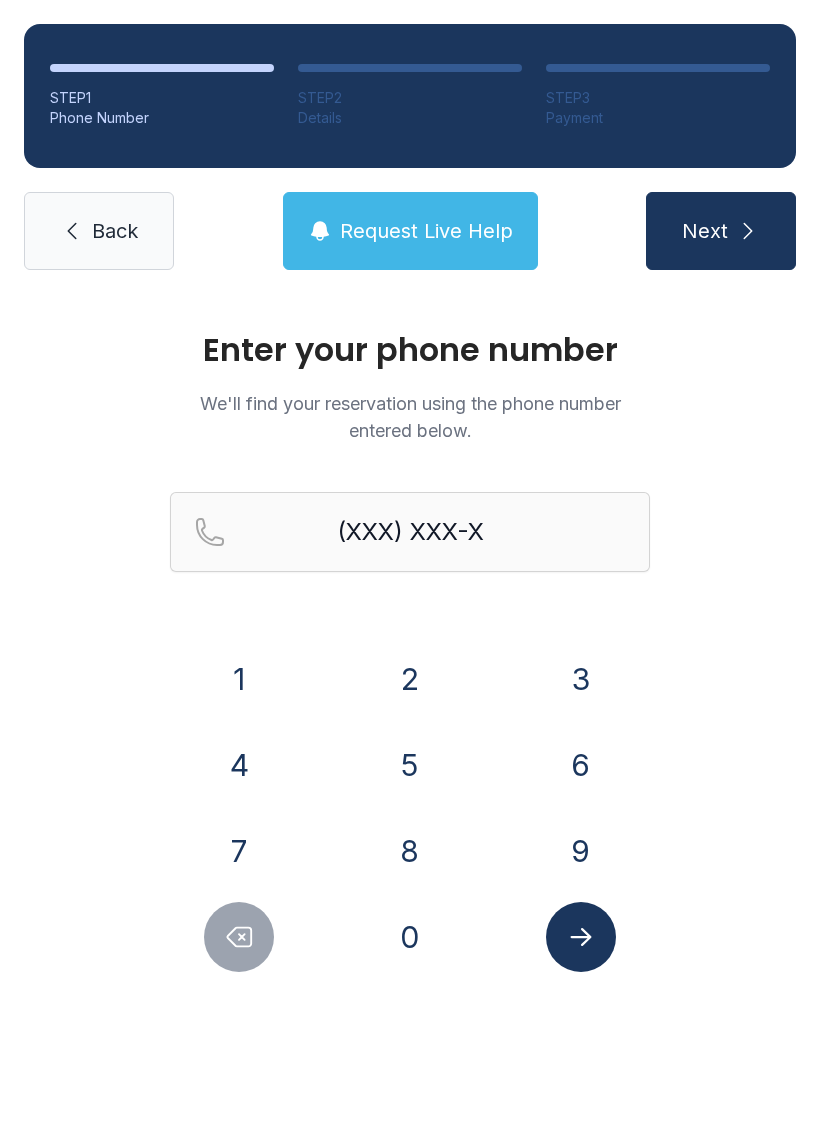 click on "5" at bounding box center (239, 679) 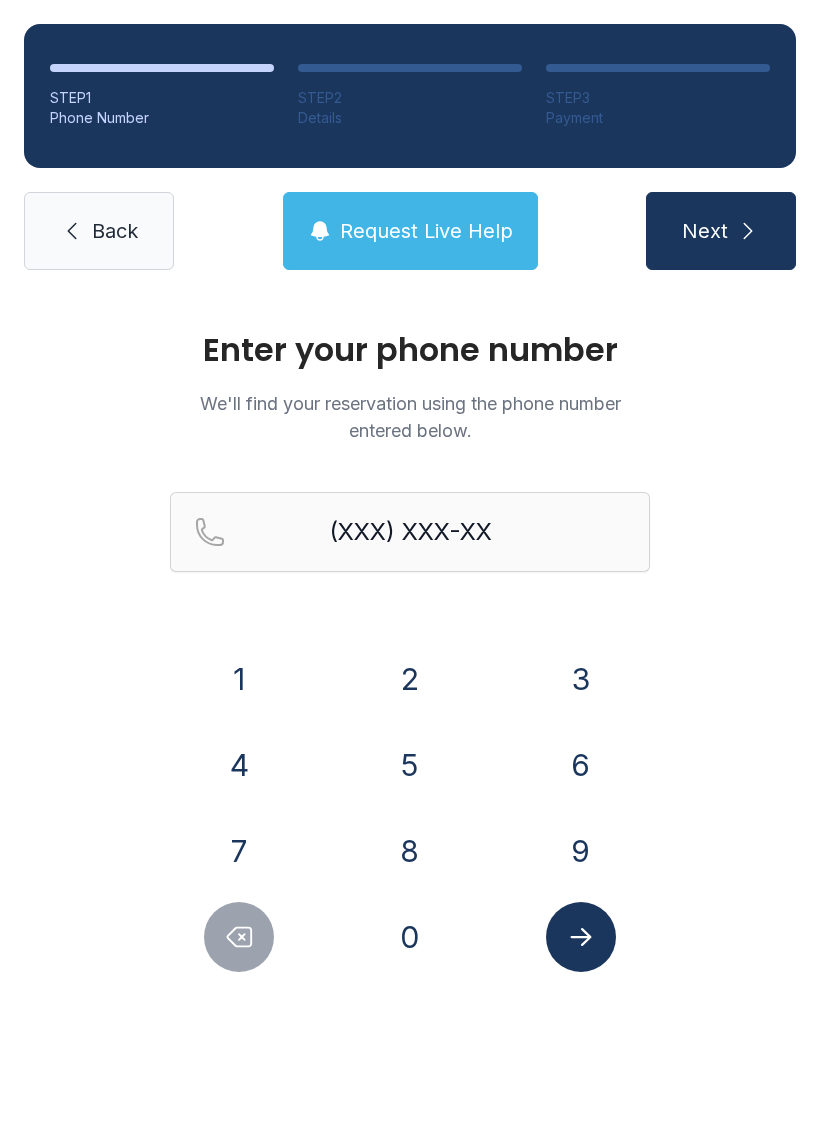 click on "3" at bounding box center [239, 679] 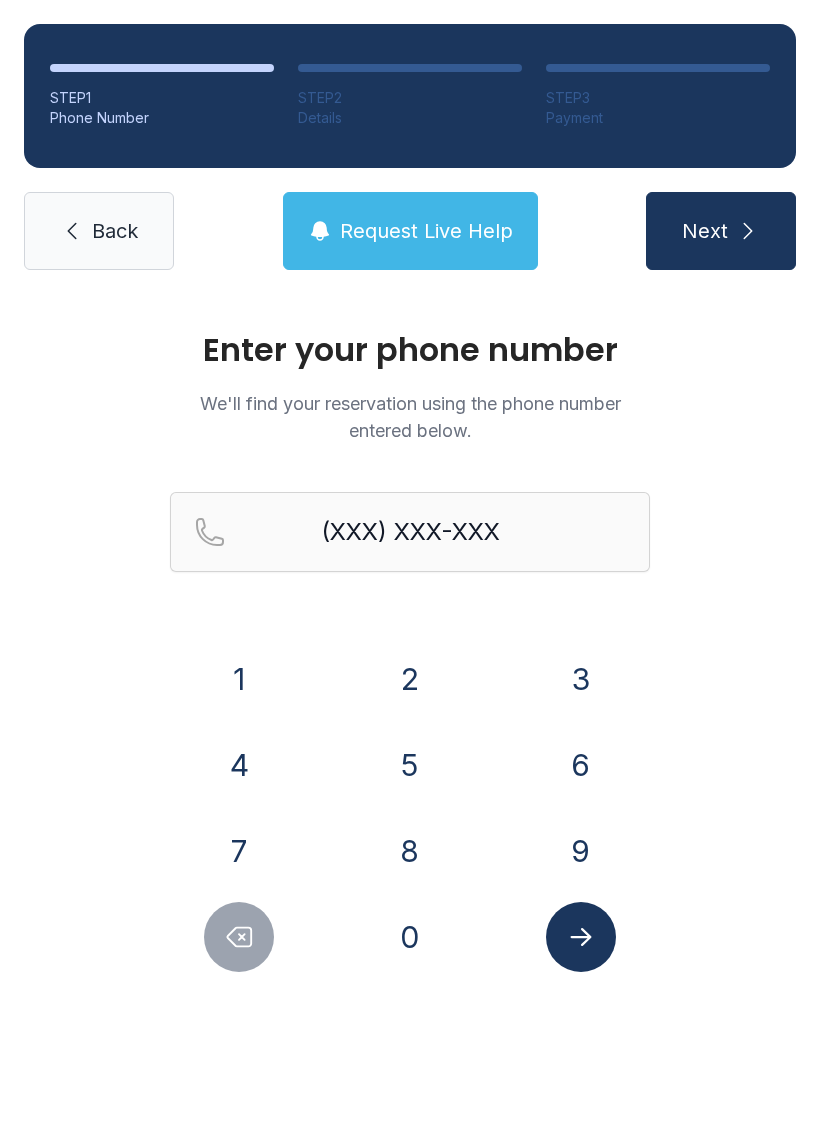 click on "3" at bounding box center [239, 679] 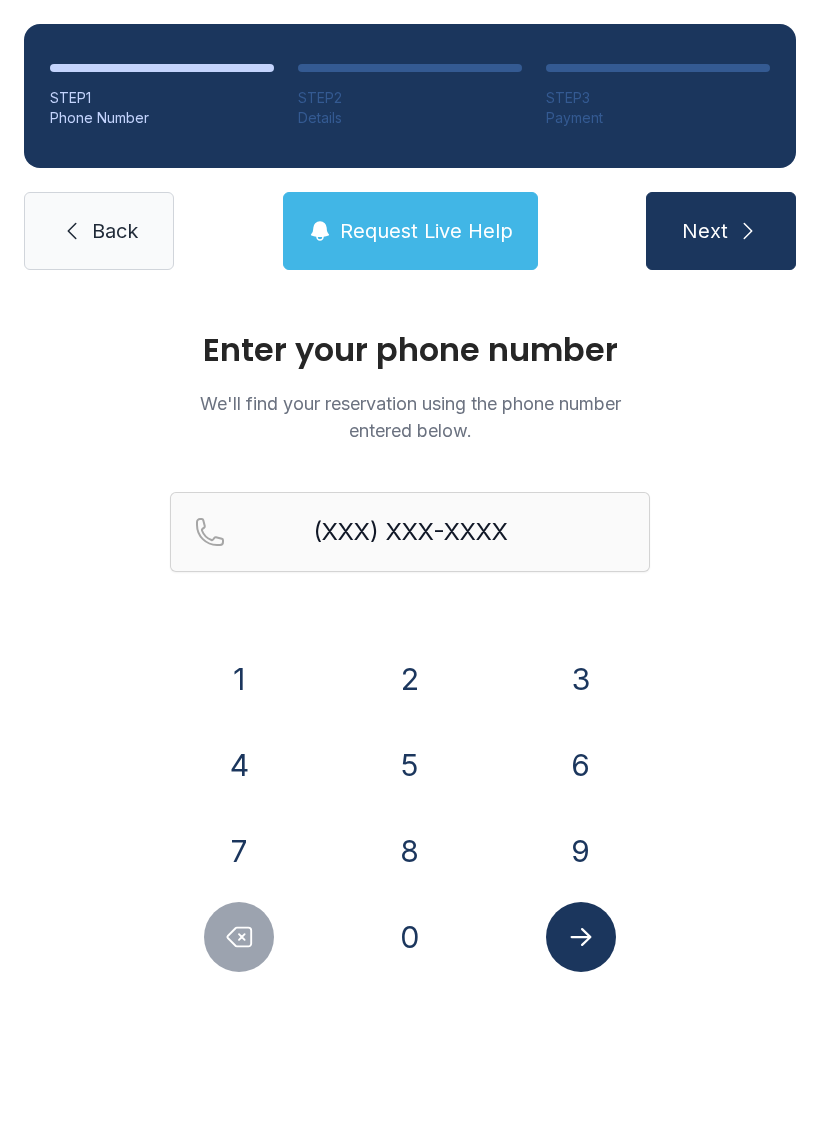 click at bounding box center (580, 937) 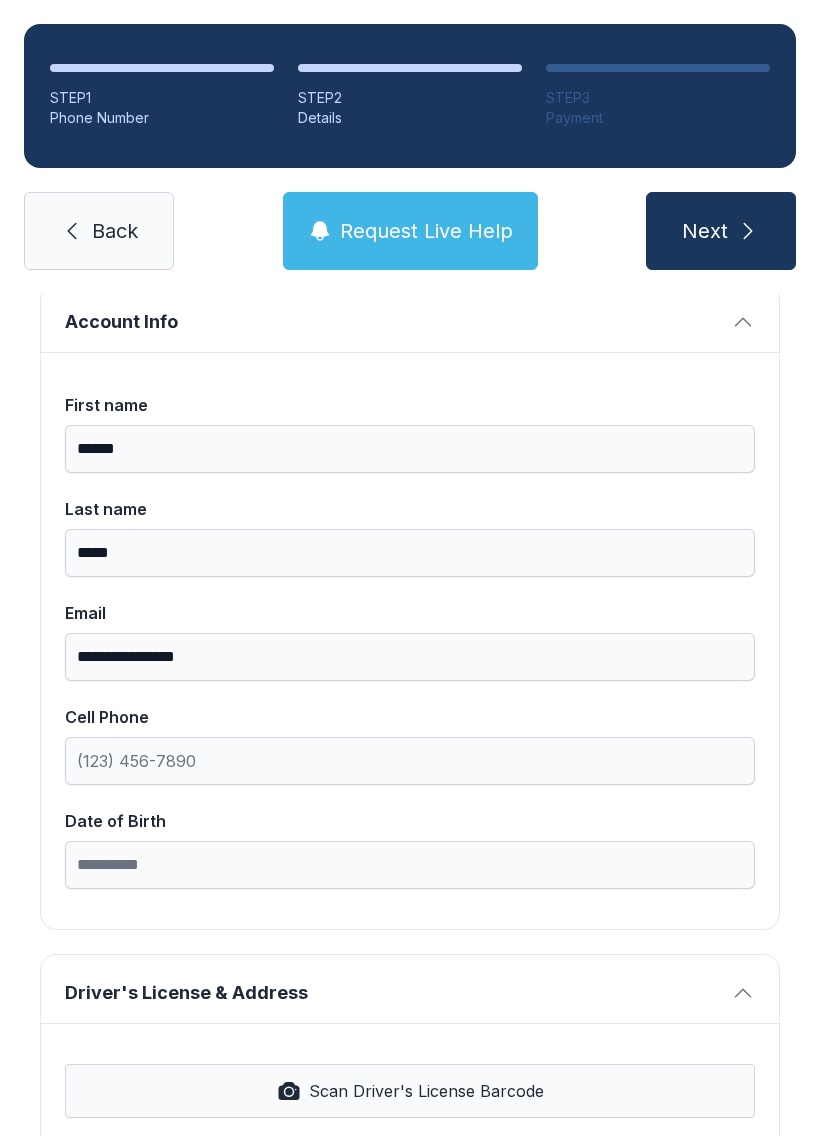 scroll, scrollTop: 135, scrollLeft: 0, axis: vertical 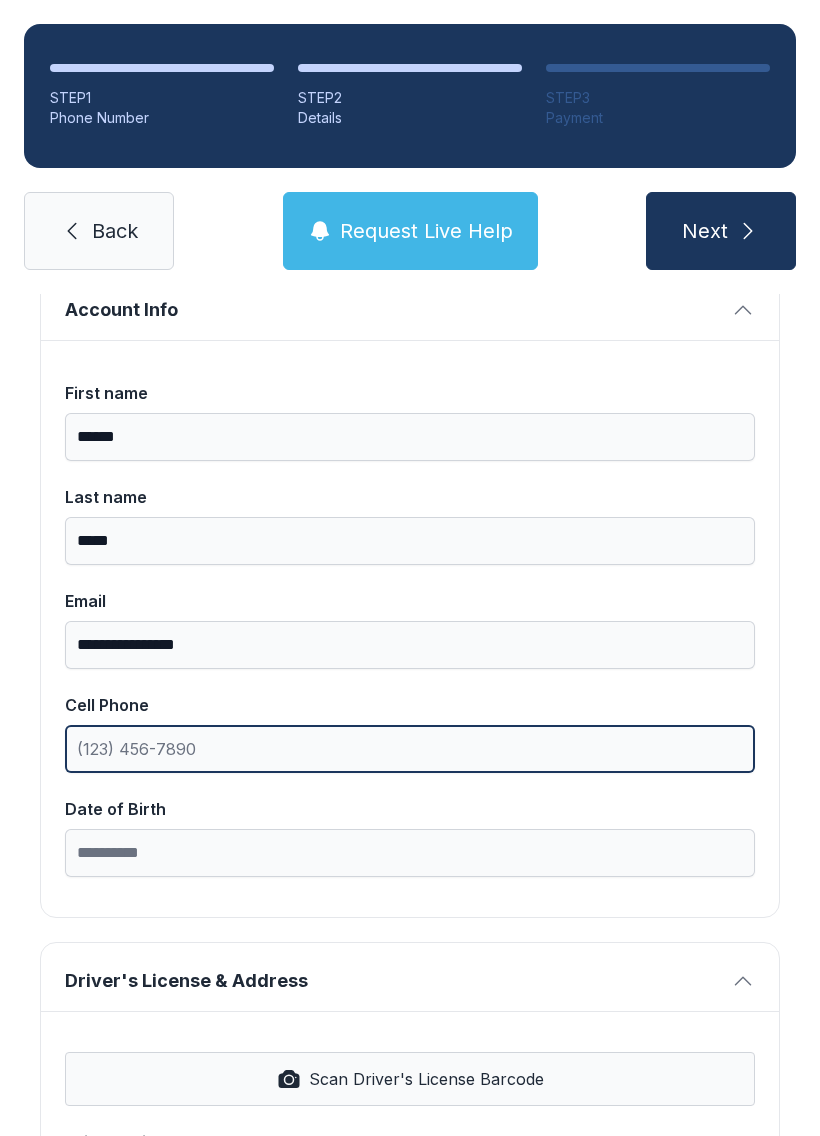 click on "Cell Phone" at bounding box center [410, 749] 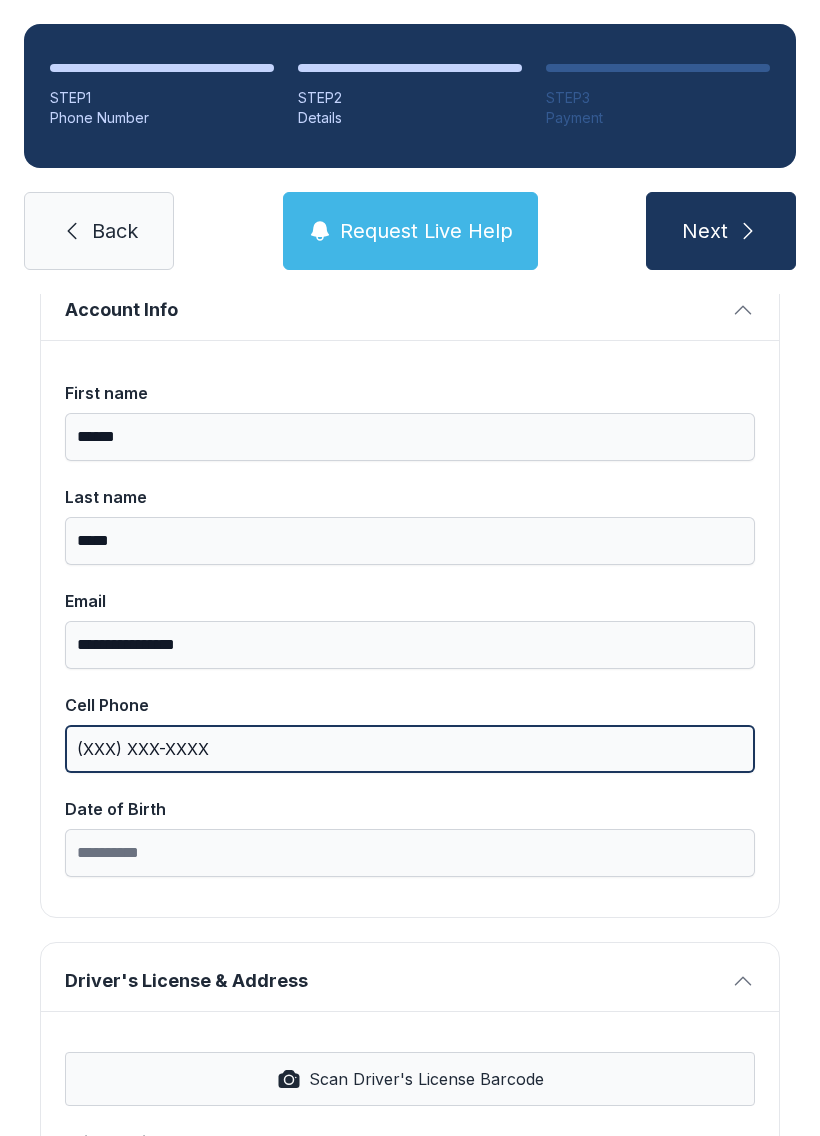 type on "(XXX) XXX-XXXX" 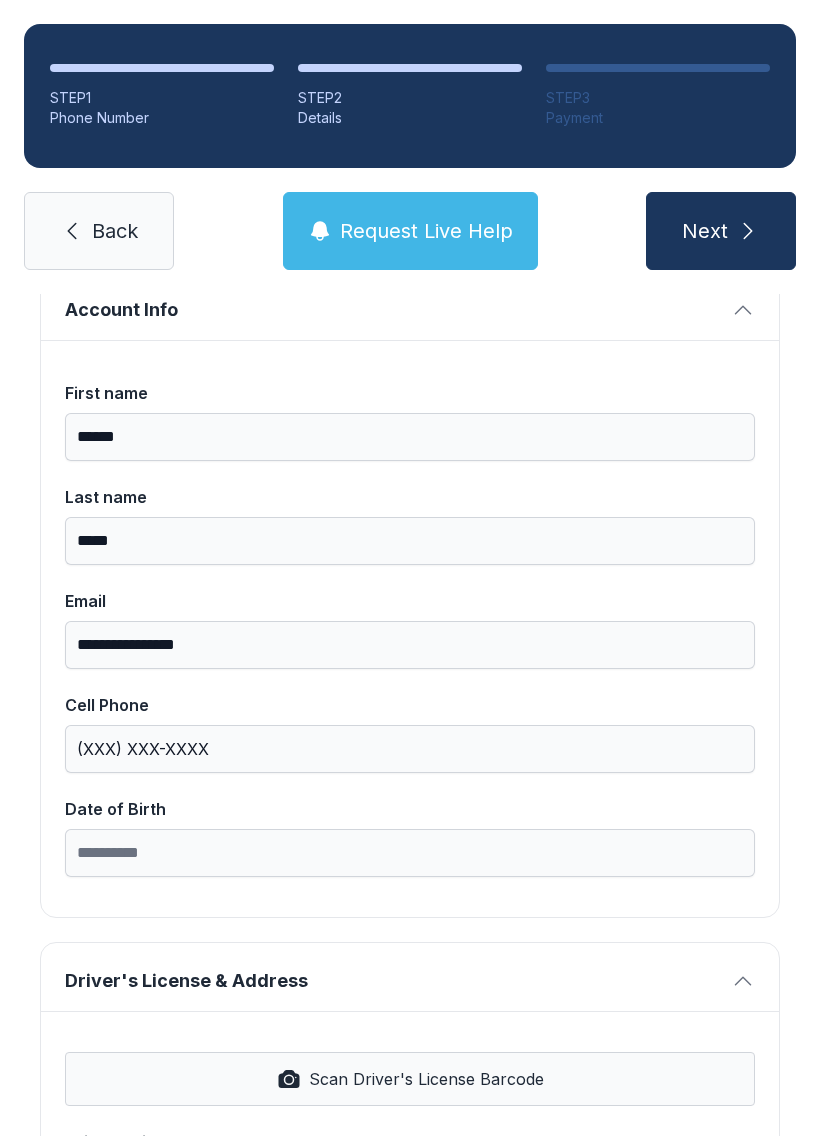 click on "**********" at bounding box center [410, 1236] 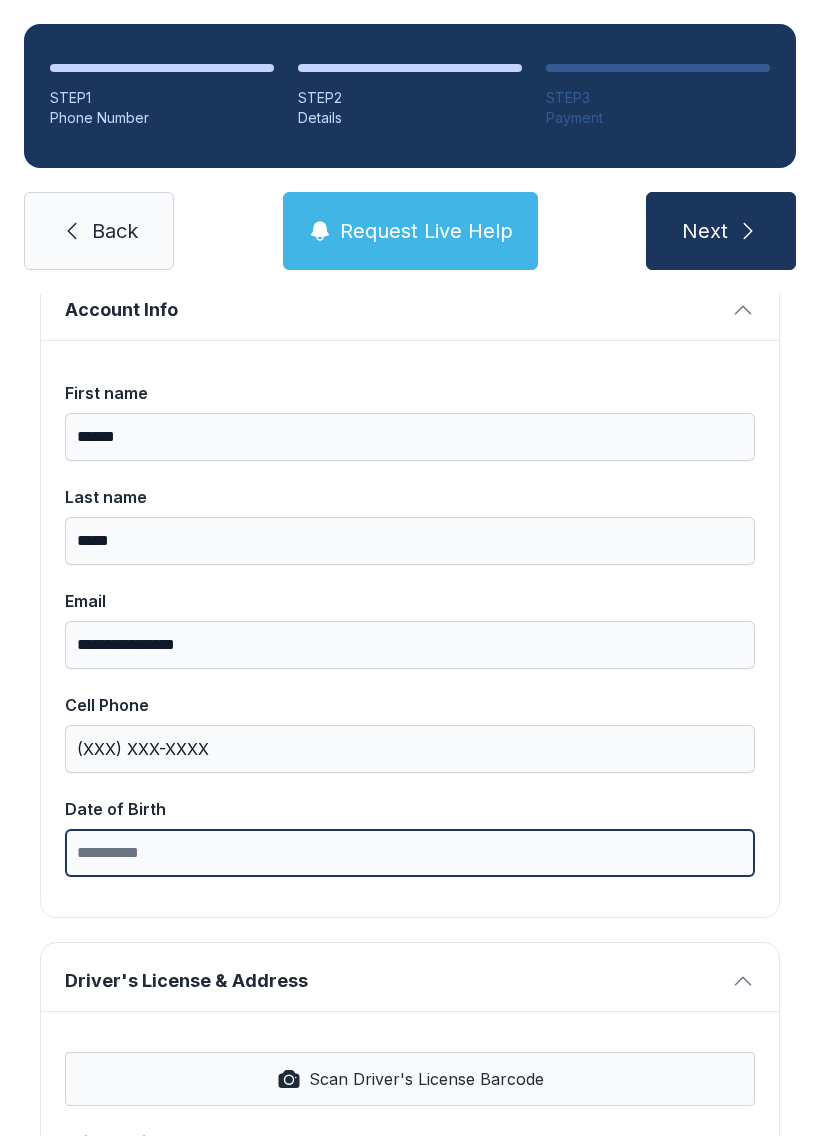 click on "Date of Birth" at bounding box center [410, 853] 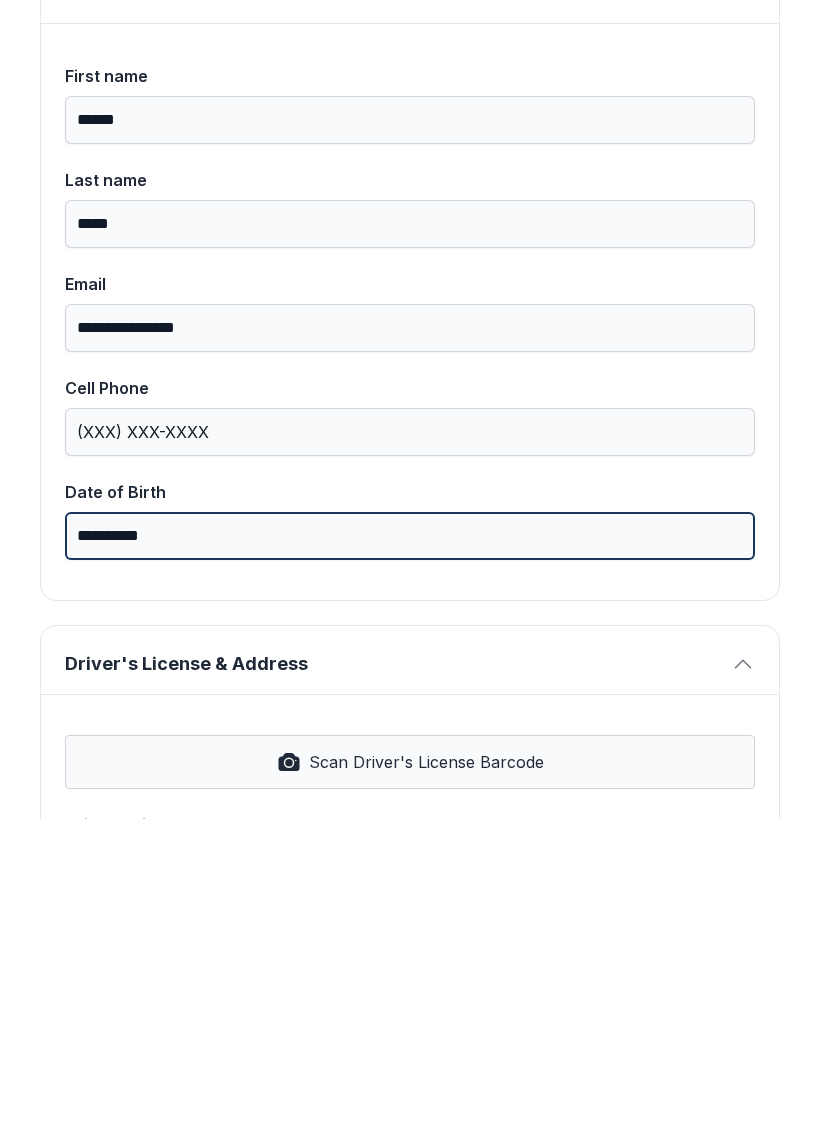 type on "**********" 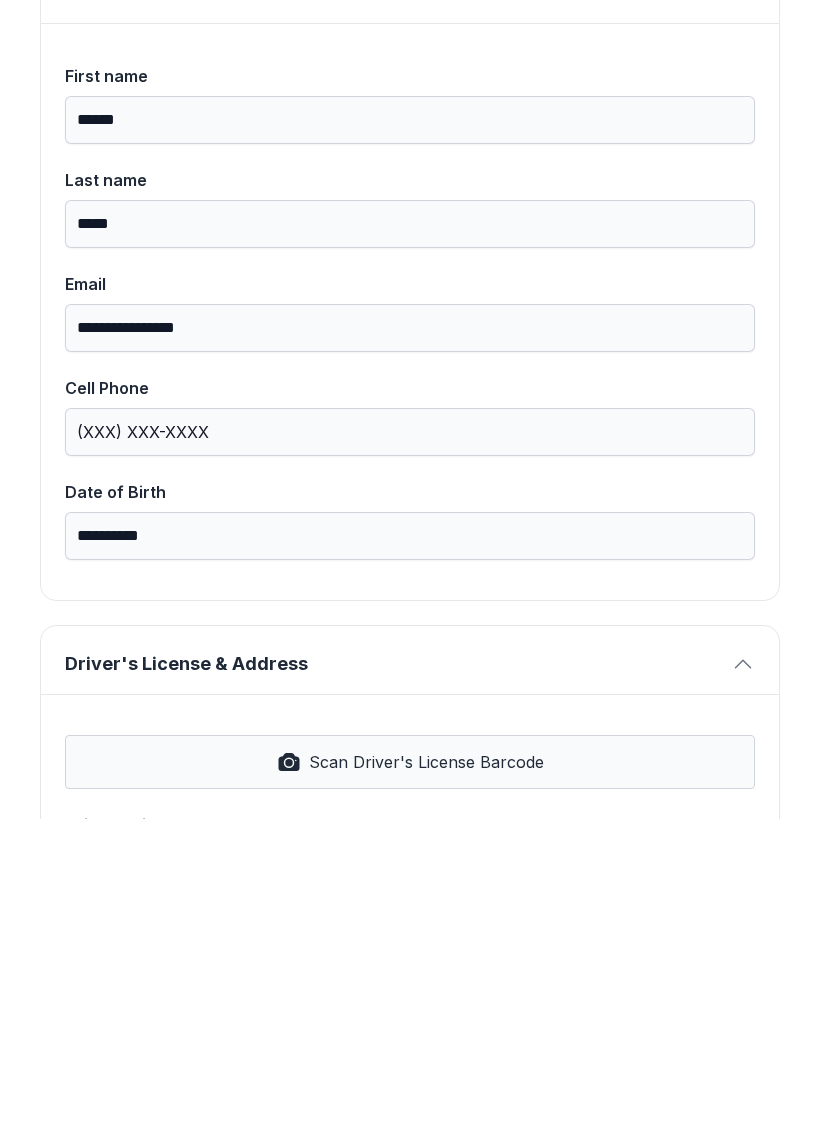 click on "Scan Driver's License Barcode" at bounding box center (410, 1079) 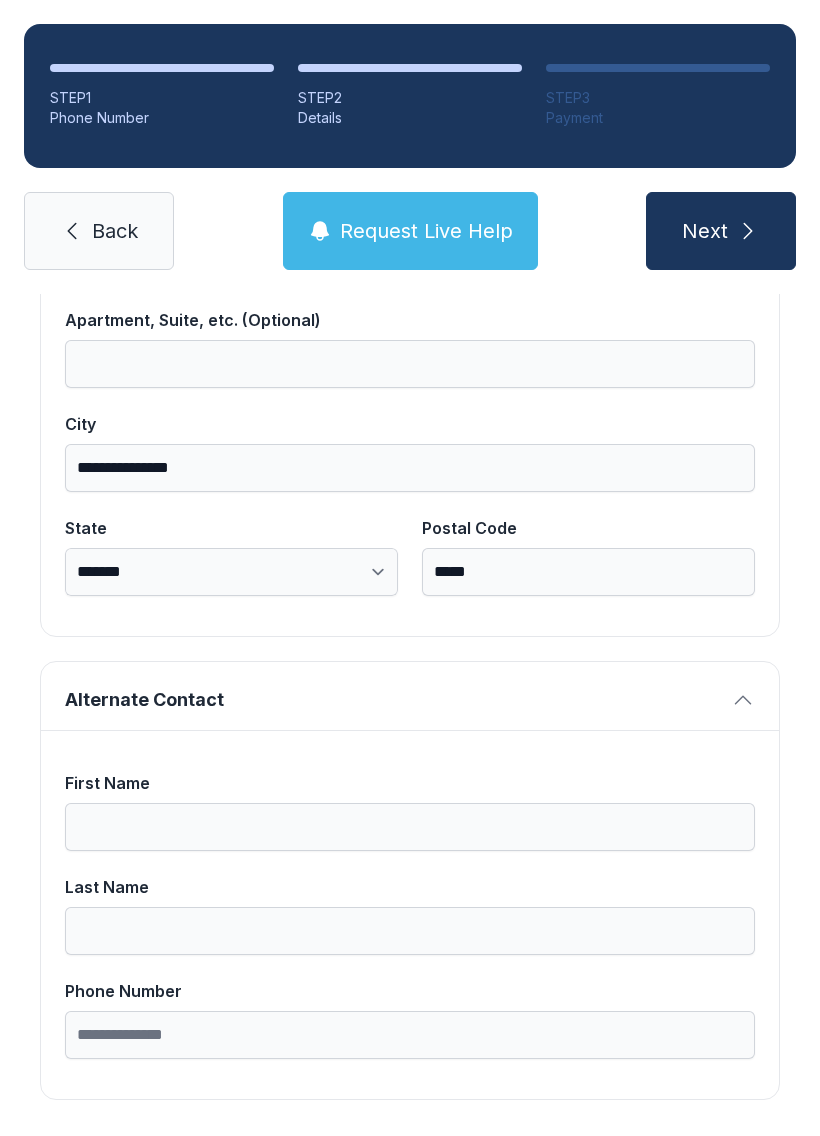 scroll, scrollTop: 1269, scrollLeft: 0, axis: vertical 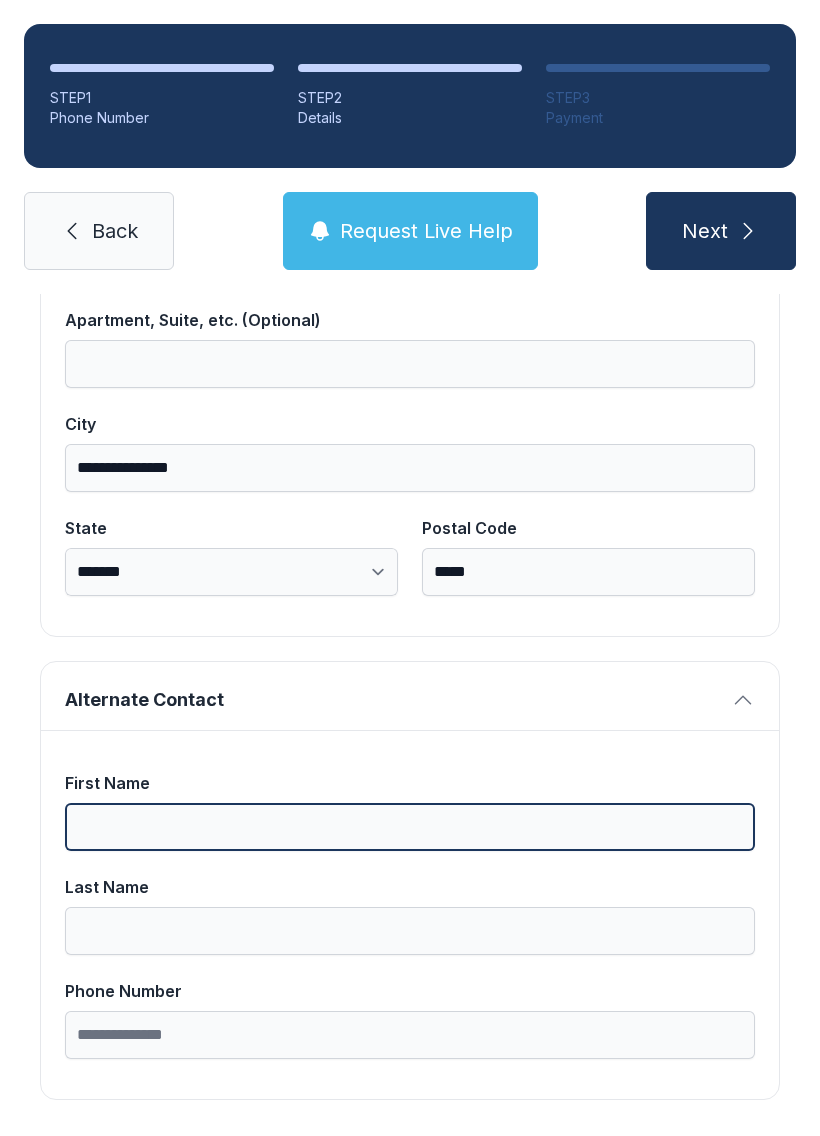 click on "First Name" at bounding box center (410, 827) 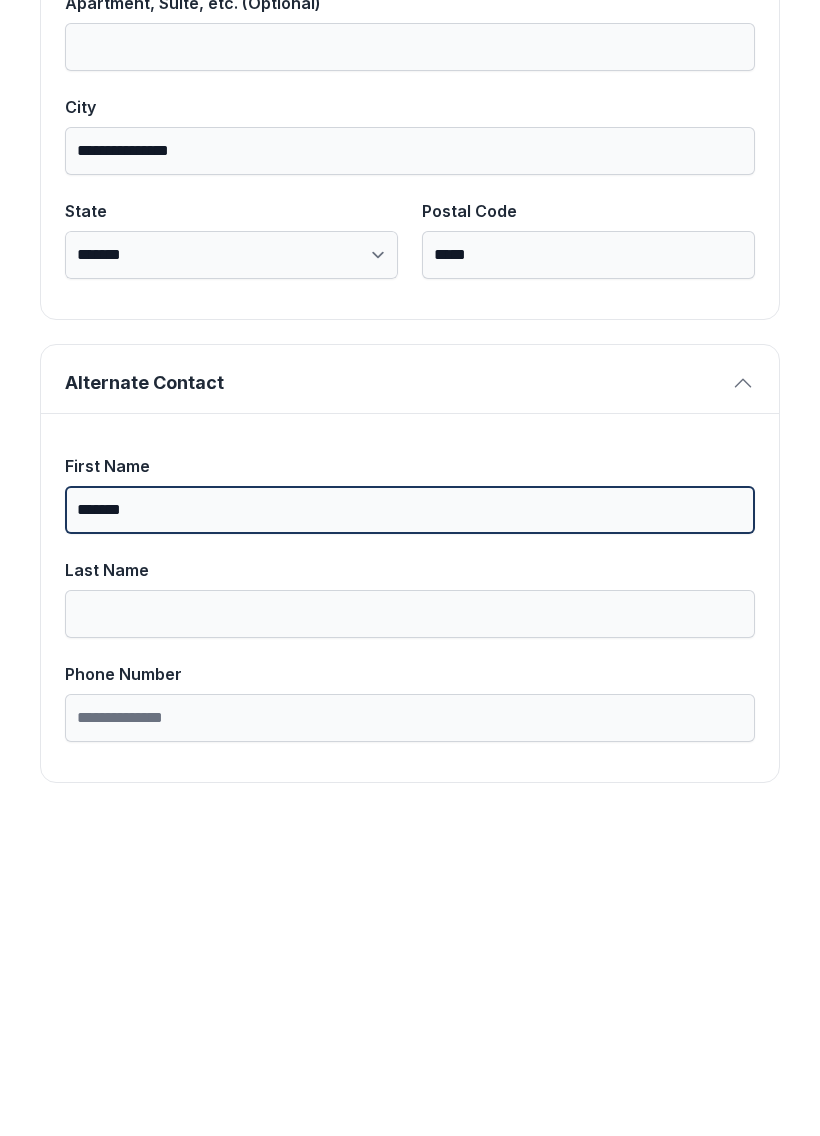 type on "*******" 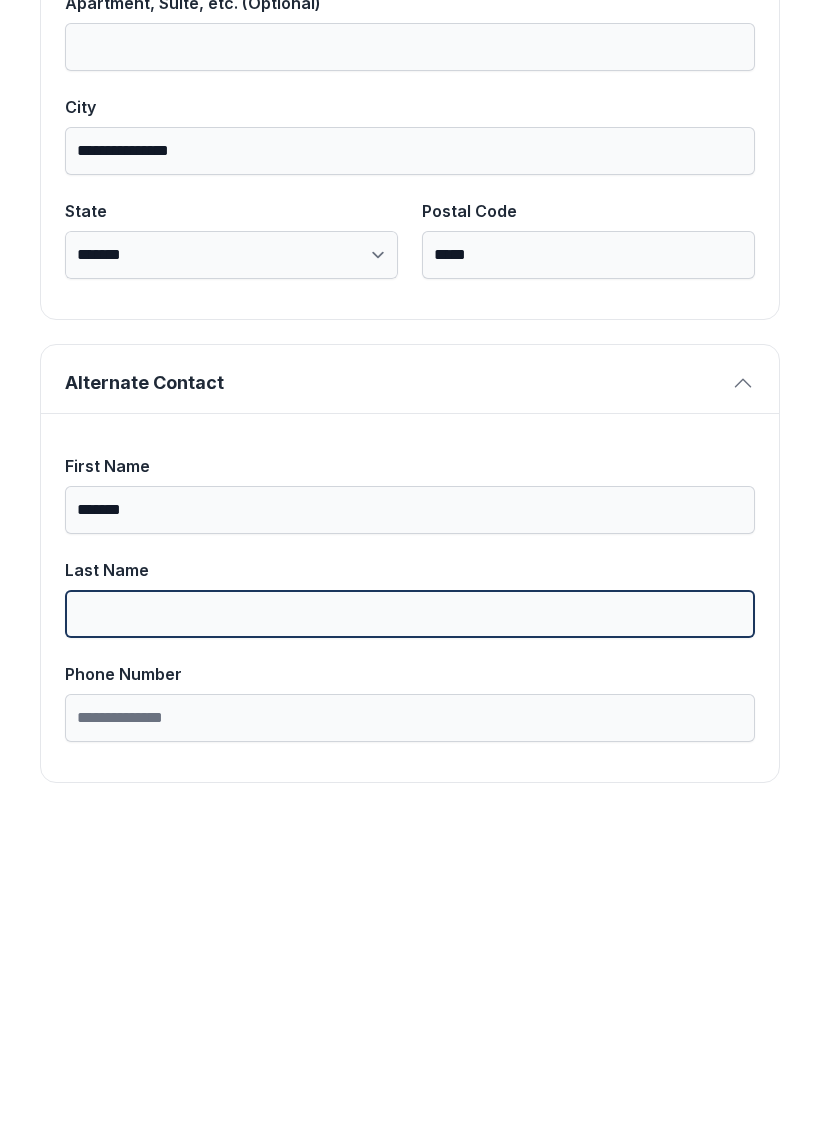 click on "Last Name" at bounding box center (410, 931) 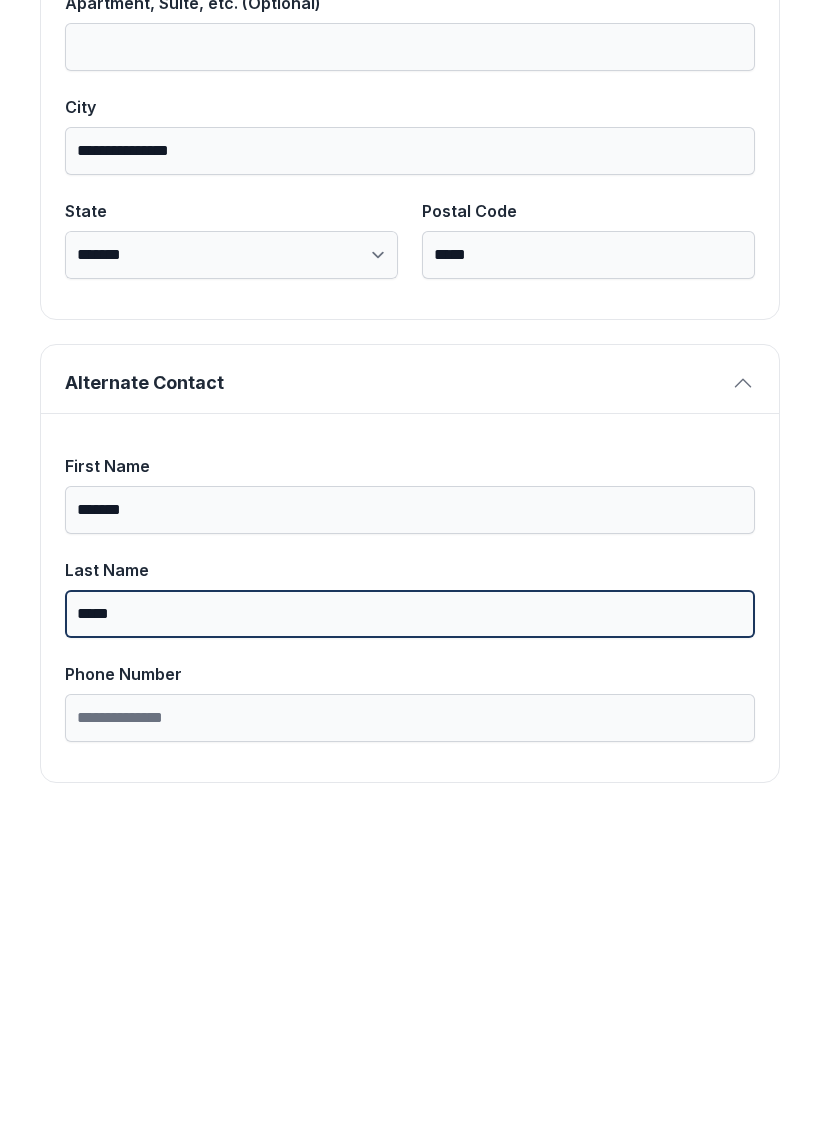 type on "*****" 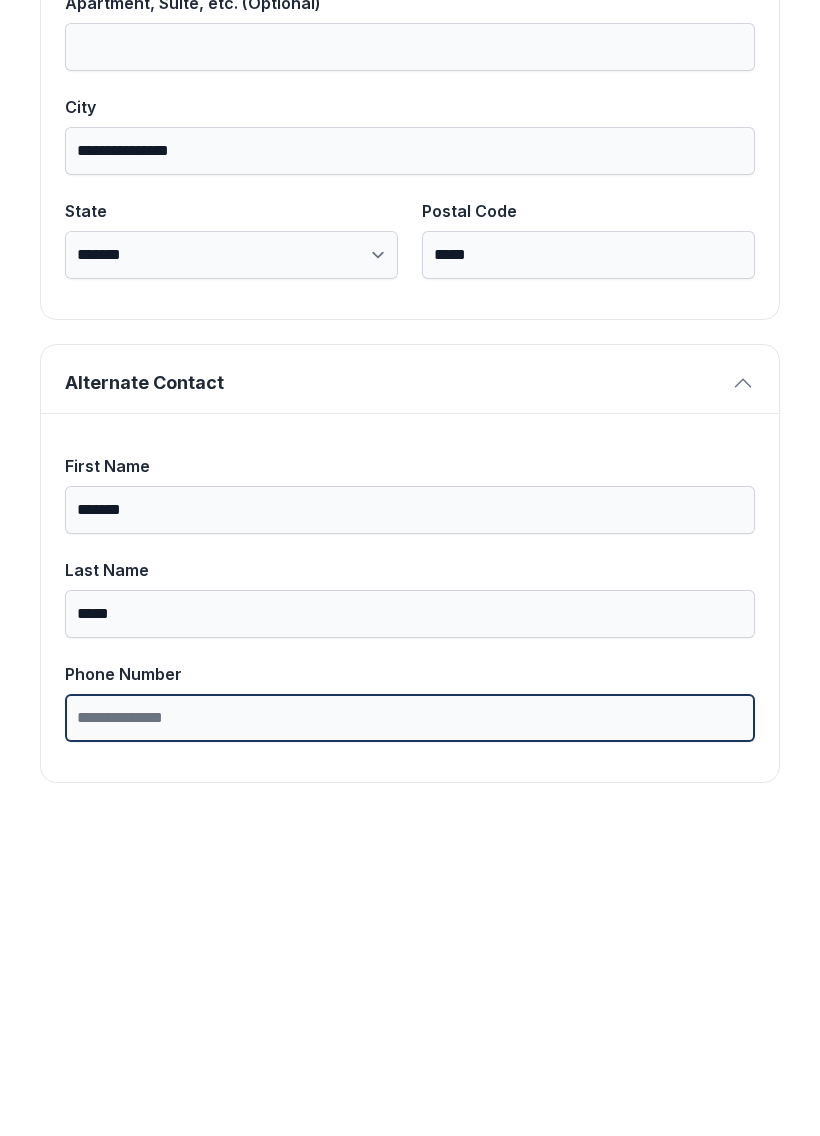 click on "Phone Number" at bounding box center (410, 1035) 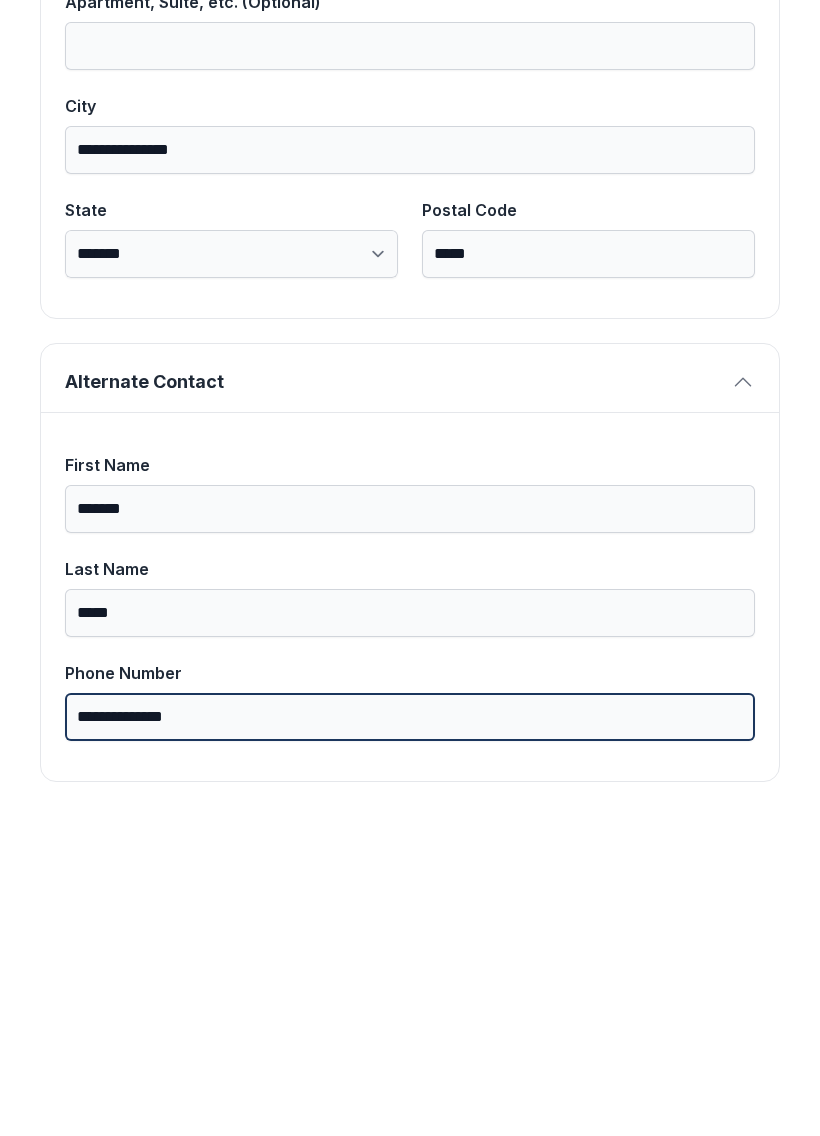type on "**********" 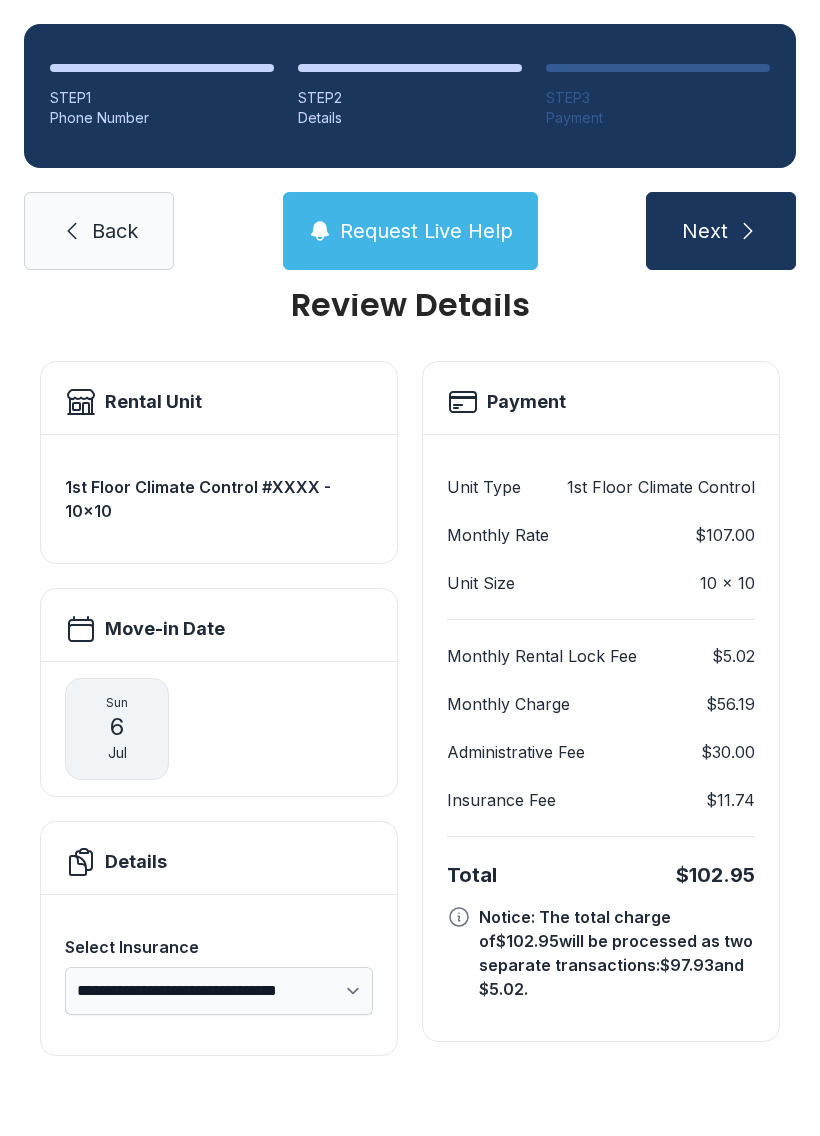 scroll, scrollTop: 0, scrollLeft: 0, axis: both 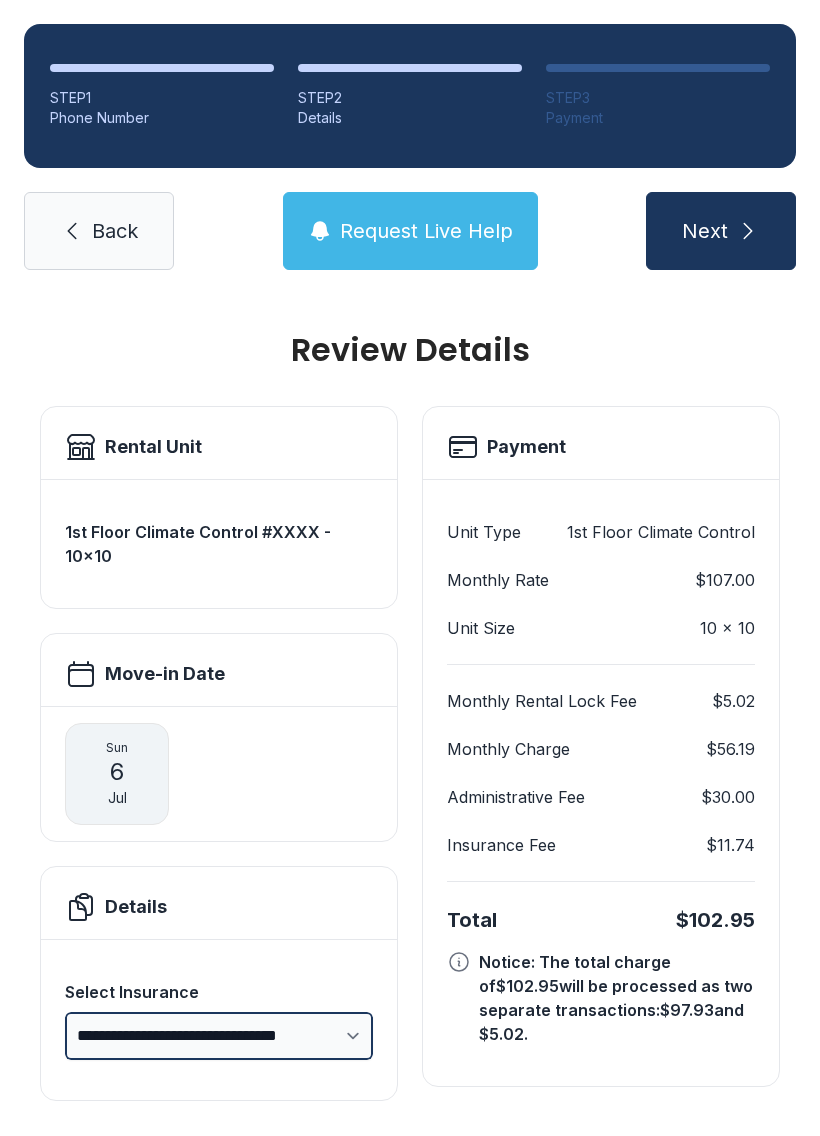 click on "**********" at bounding box center (219, 1036) 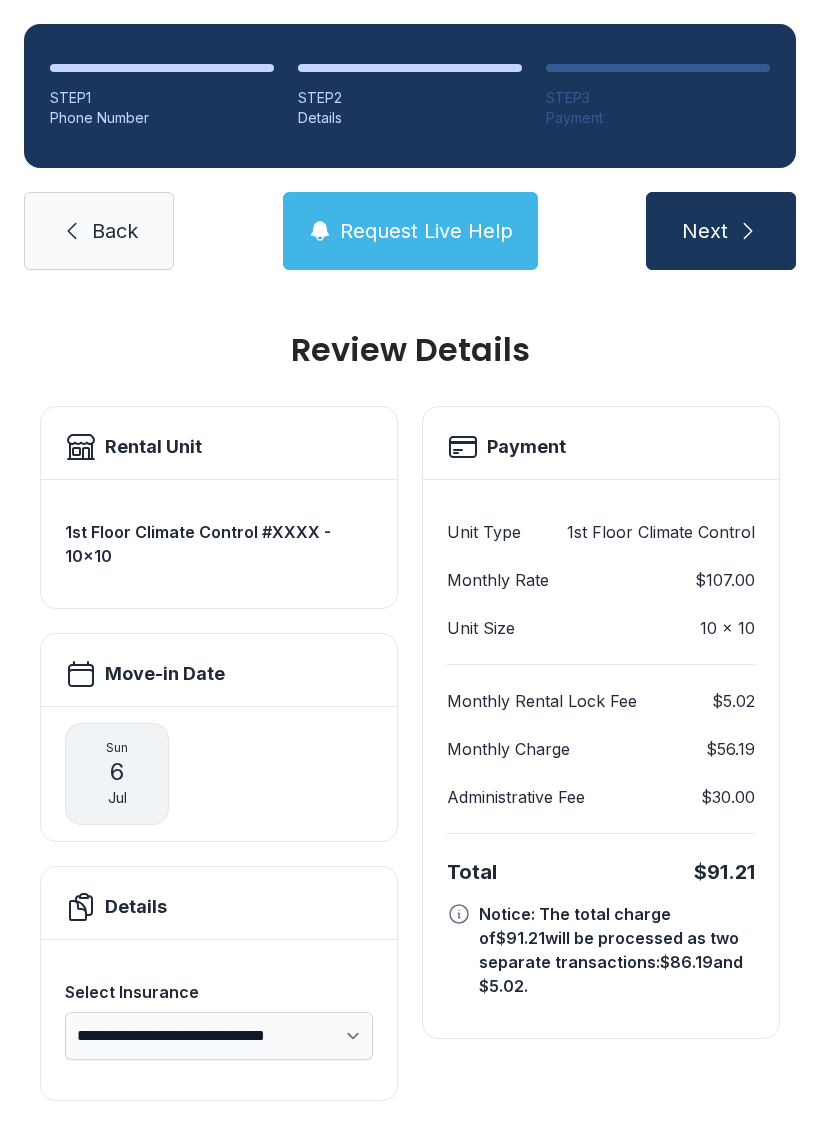 click on "Next" at bounding box center [721, 231] 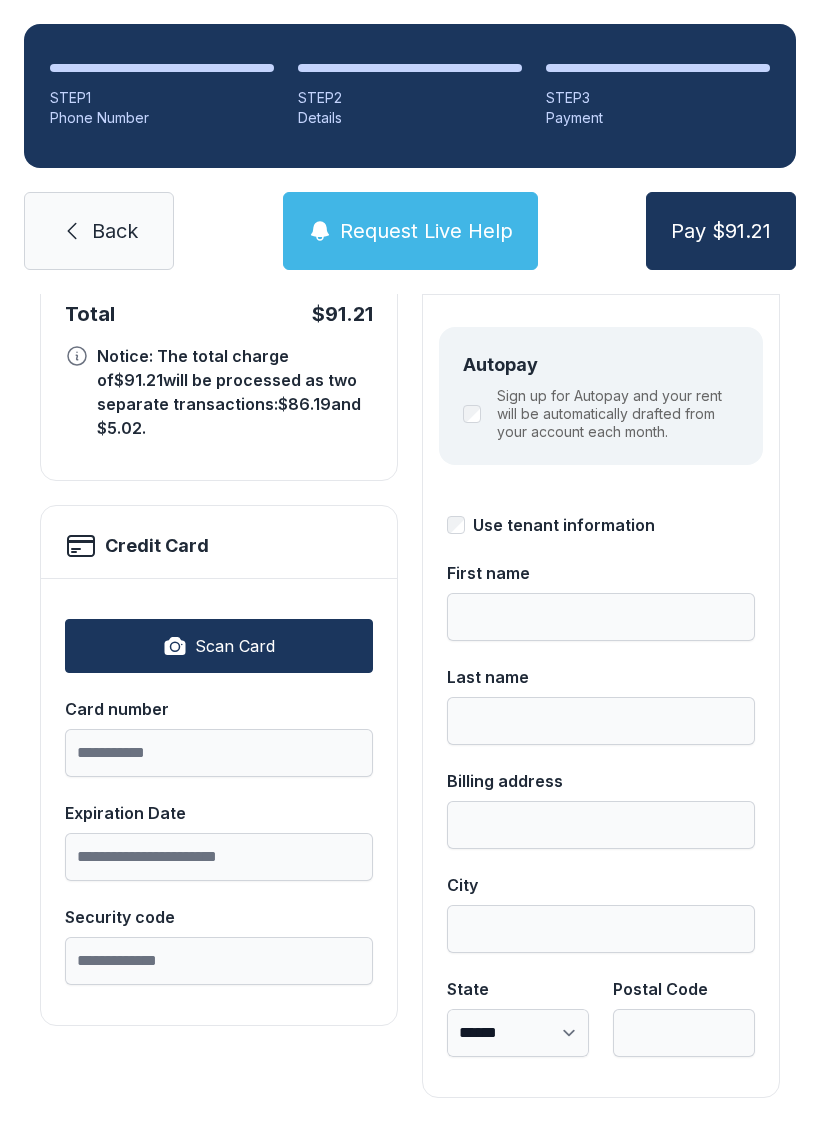 scroll, scrollTop: 218, scrollLeft: 0, axis: vertical 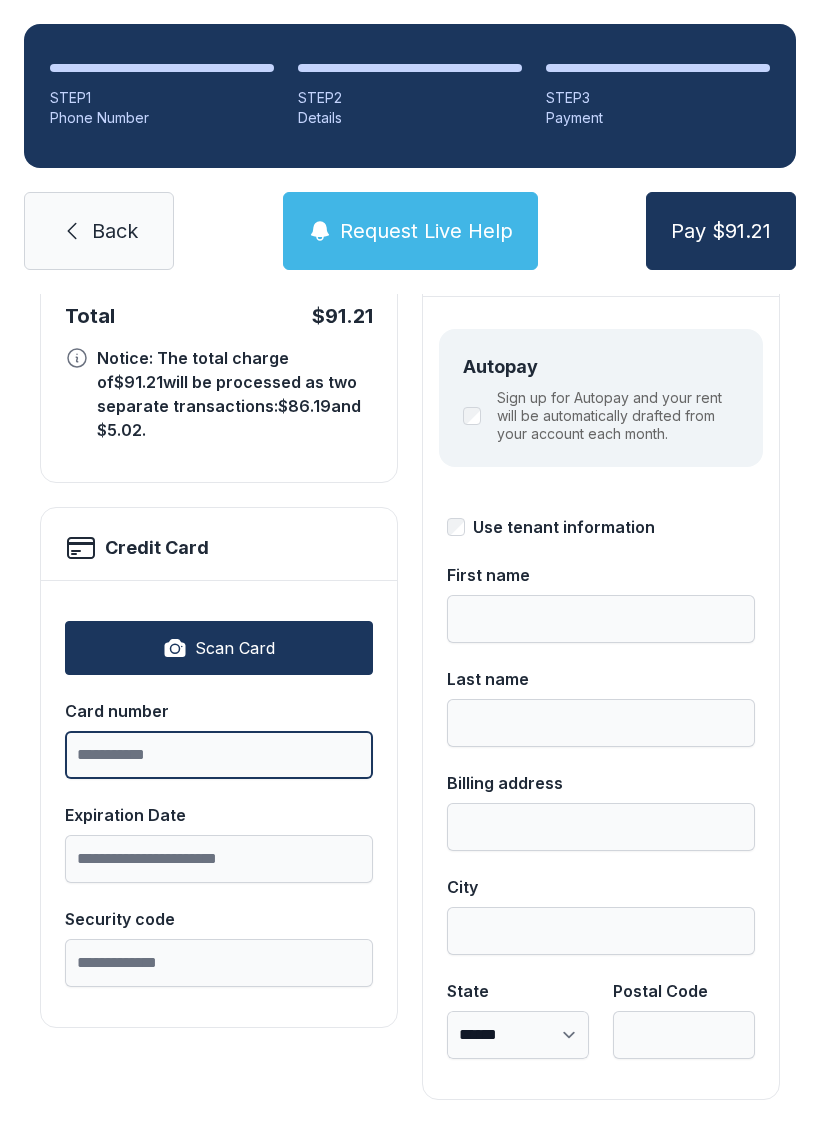 click on "Card number" at bounding box center [219, 755] 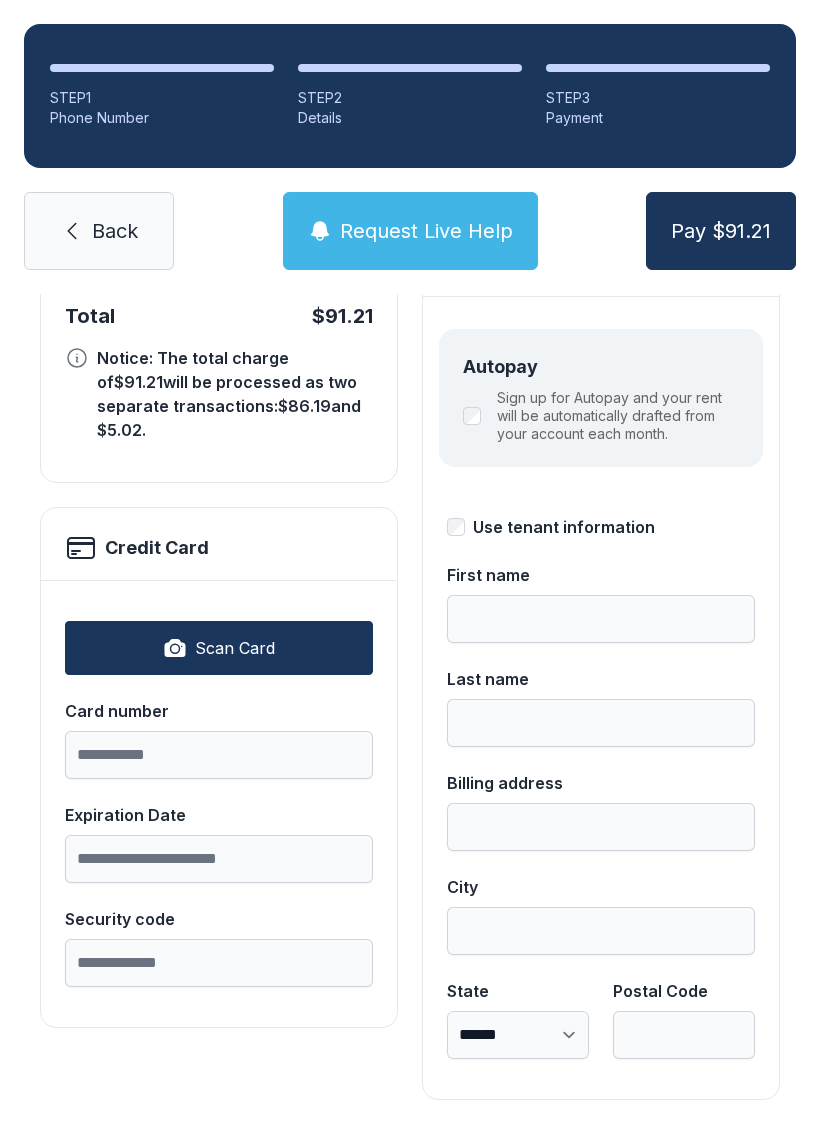 click on "Scan Card" at bounding box center (235, 648) 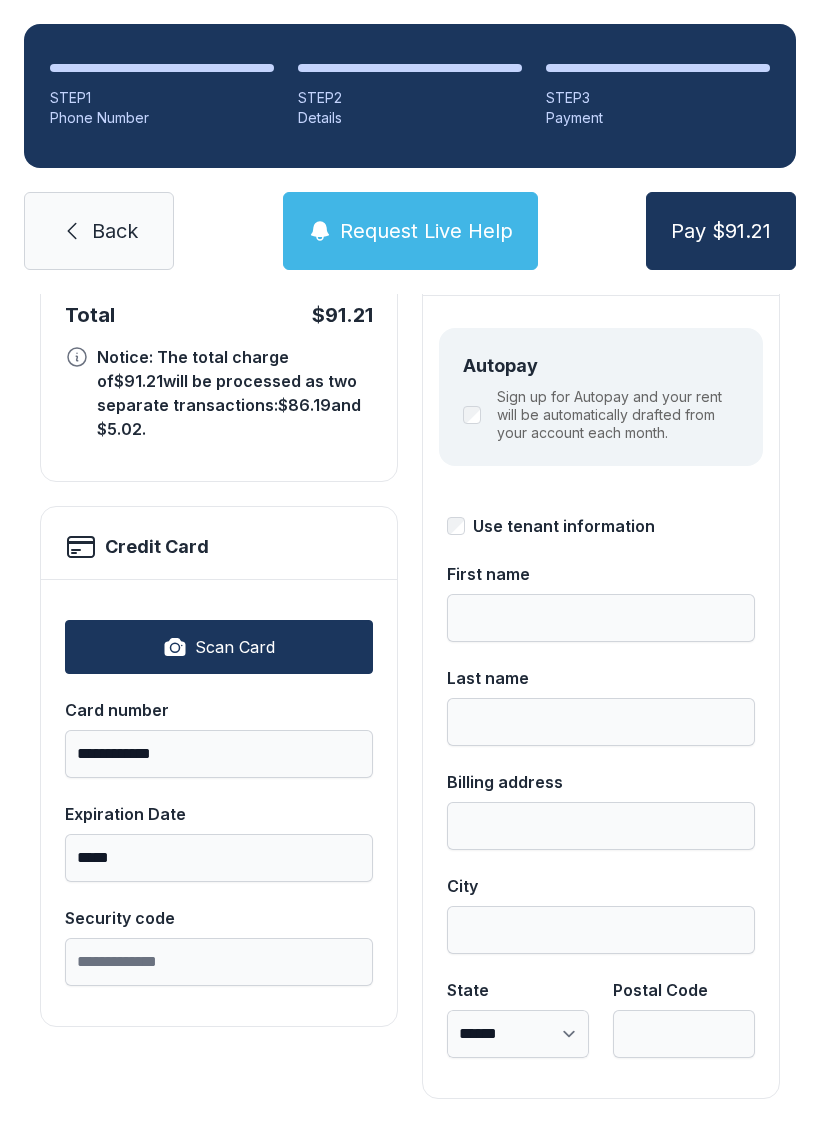 scroll, scrollTop: 218, scrollLeft: 0, axis: vertical 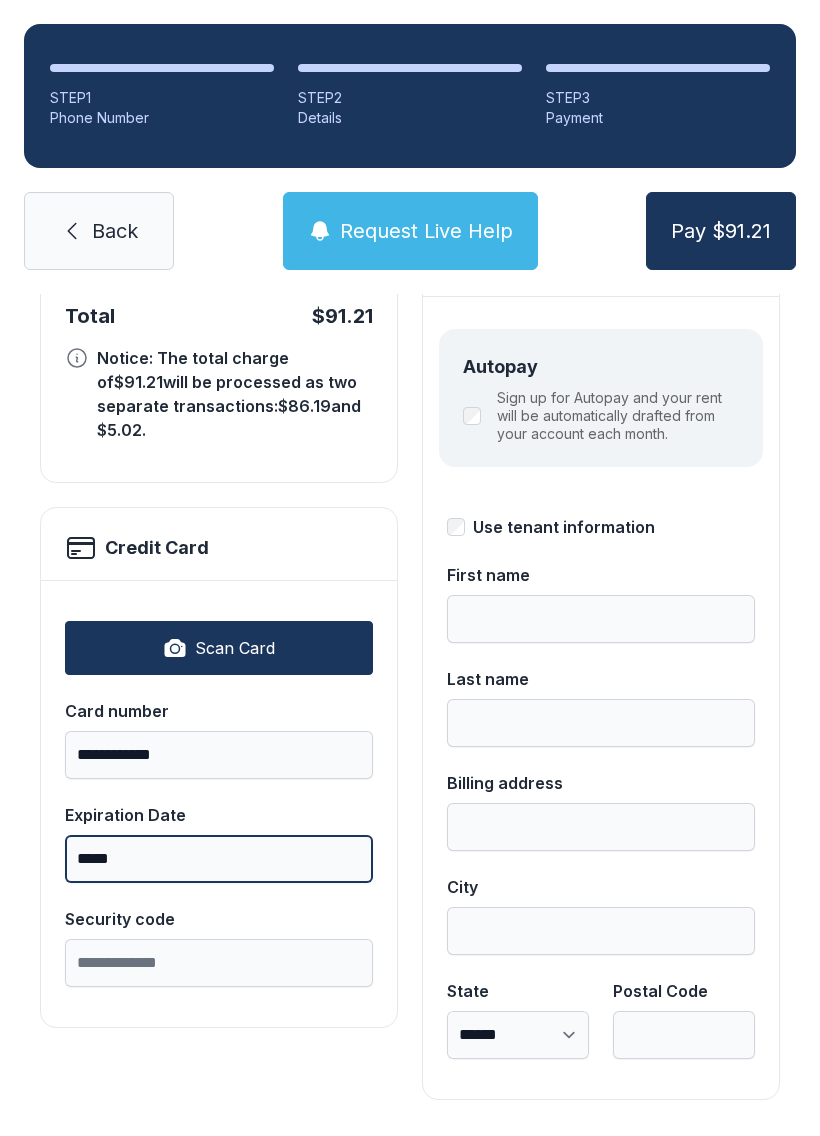 click on "*****" at bounding box center [219, 859] 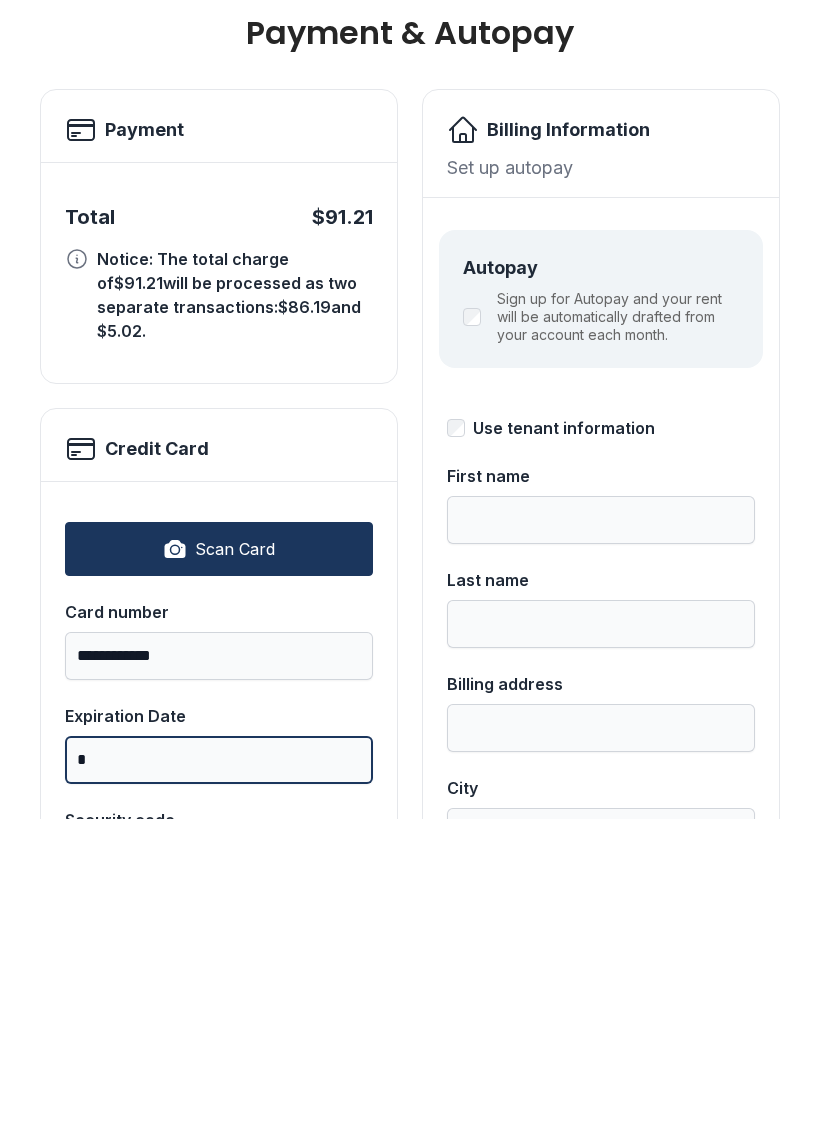 scroll, scrollTop: 0, scrollLeft: 0, axis: both 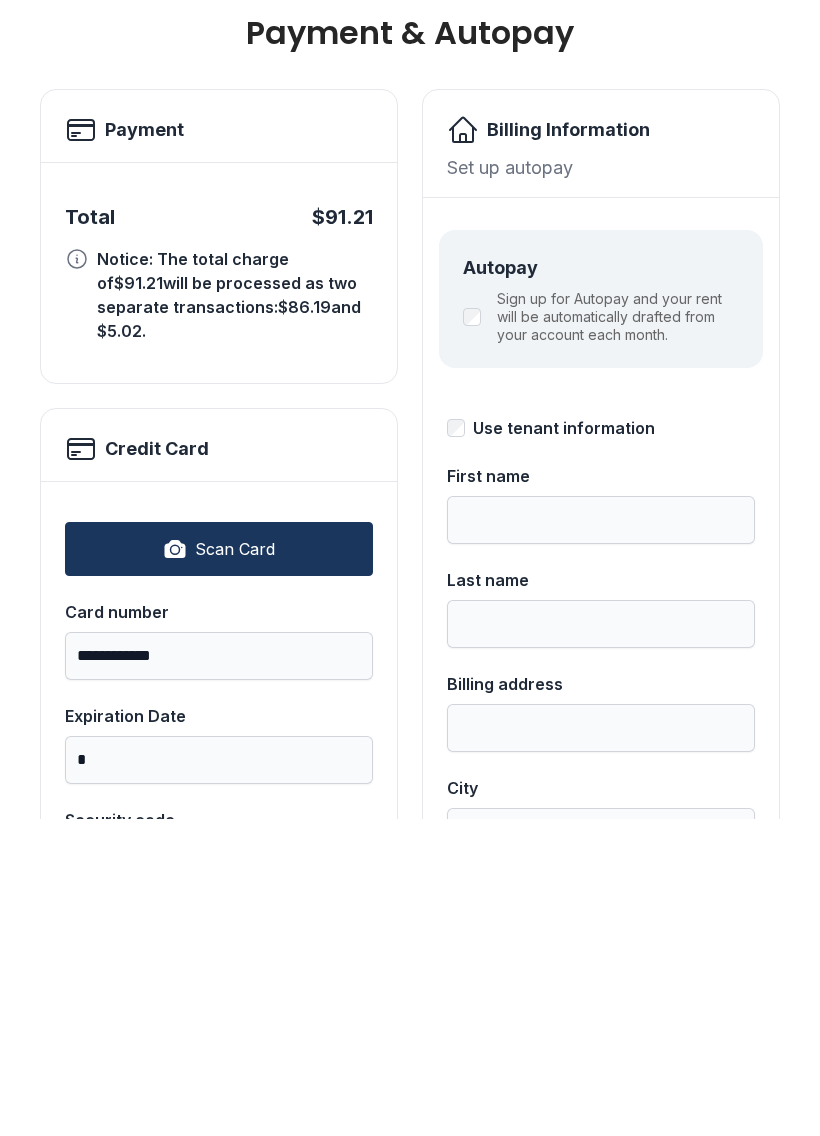 click at bounding box center (175, 866) 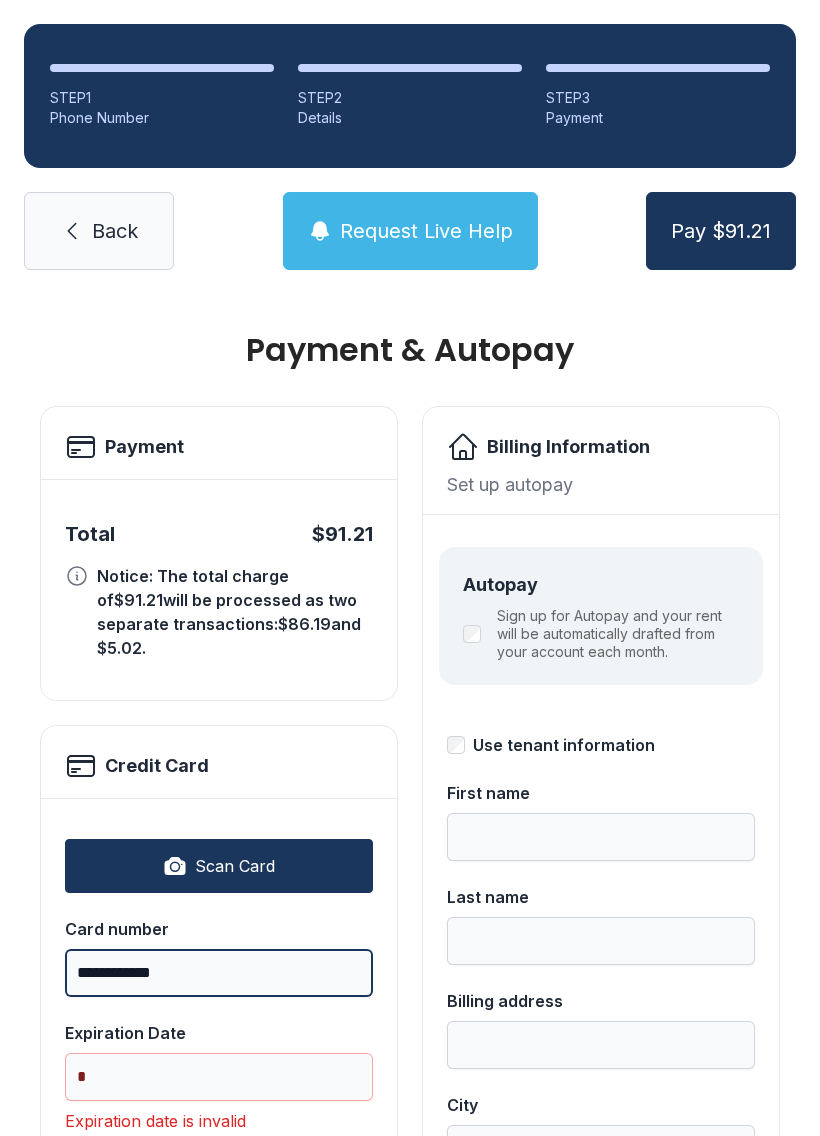 click on "**********" at bounding box center (219, 973) 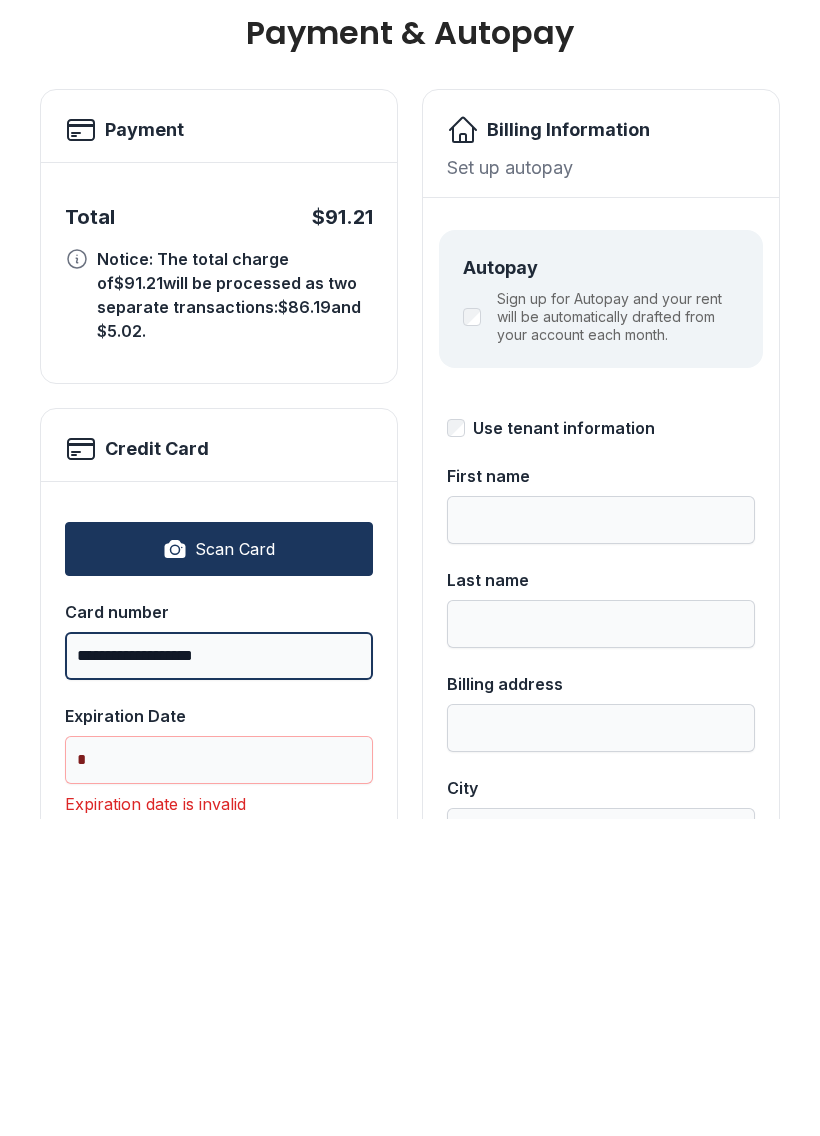 type on "**********" 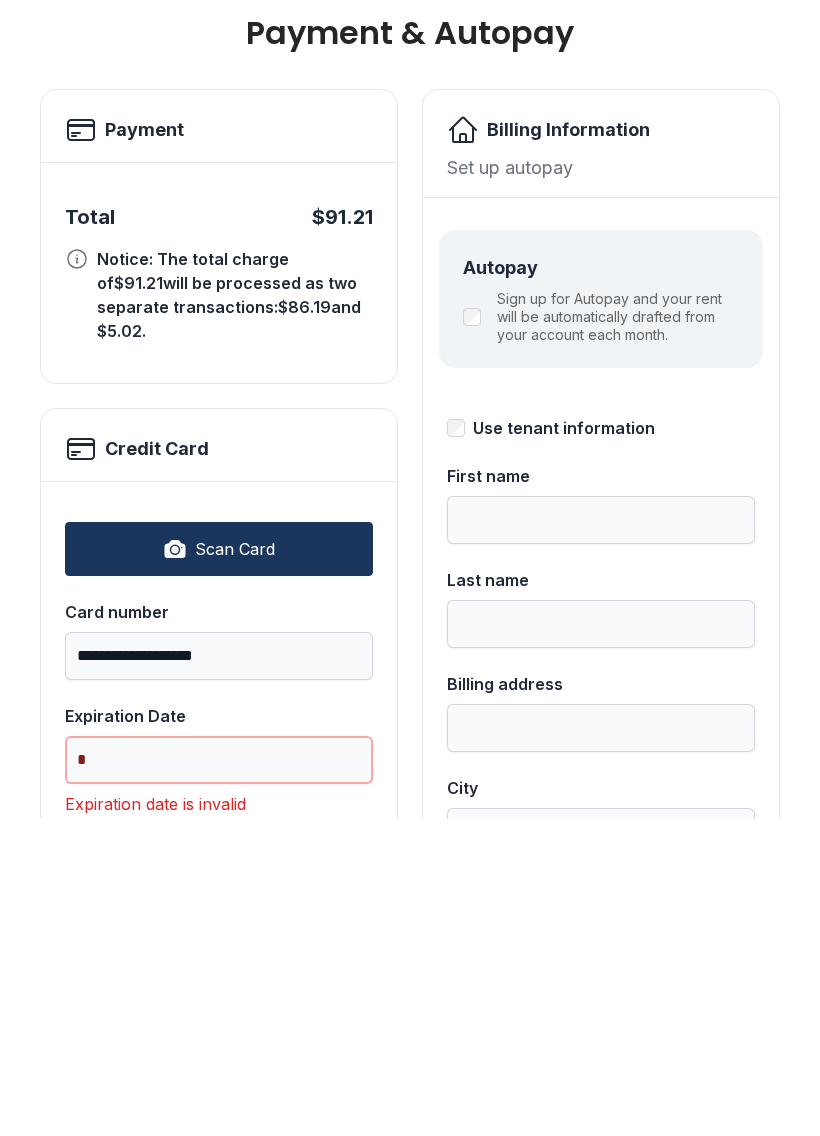 click on "*" at bounding box center (219, 1077) 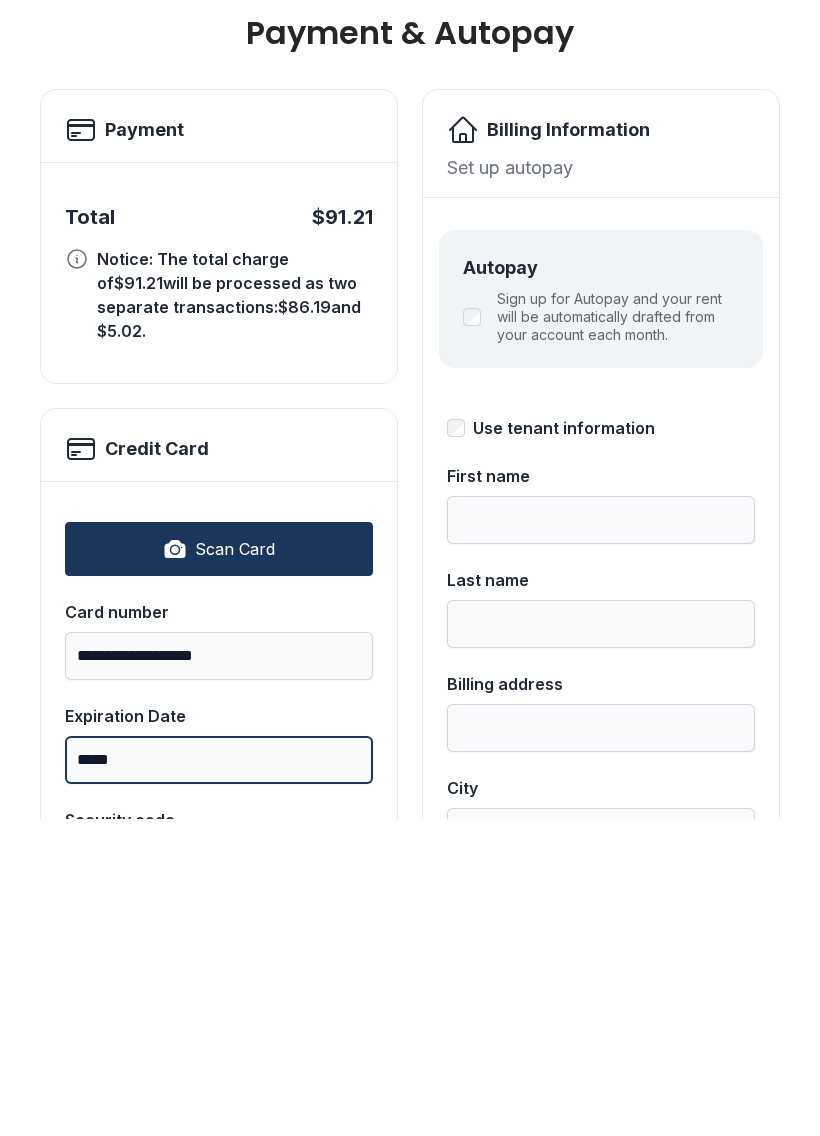 type on "*****" 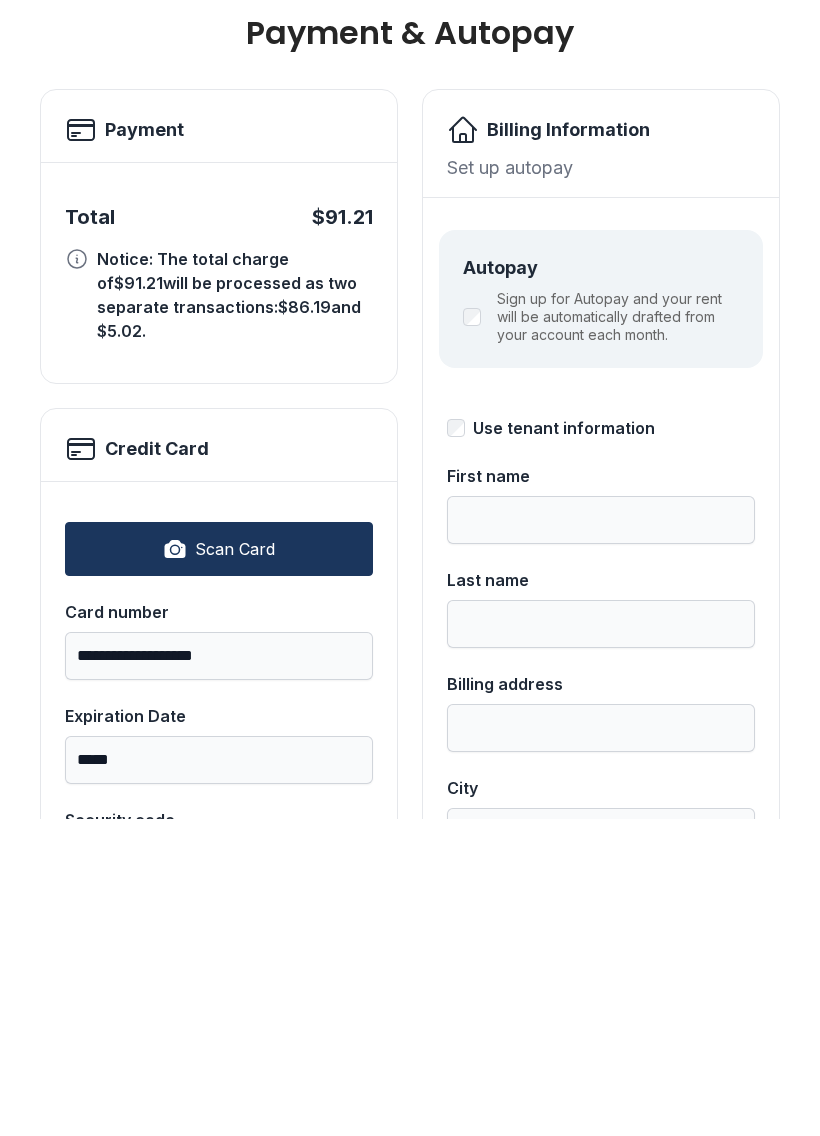 click on "Security code" at bounding box center (219, 1181) 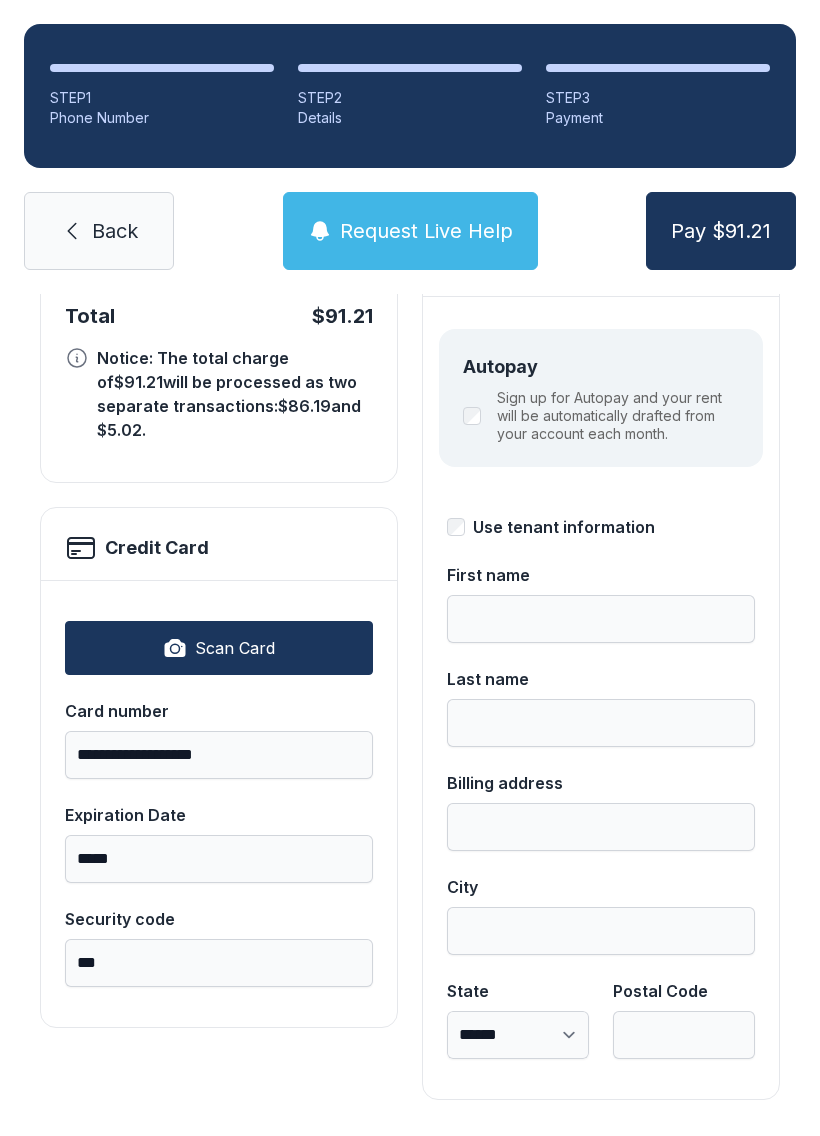 scroll, scrollTop: 218, scrollLeft: 0, axis: vertical 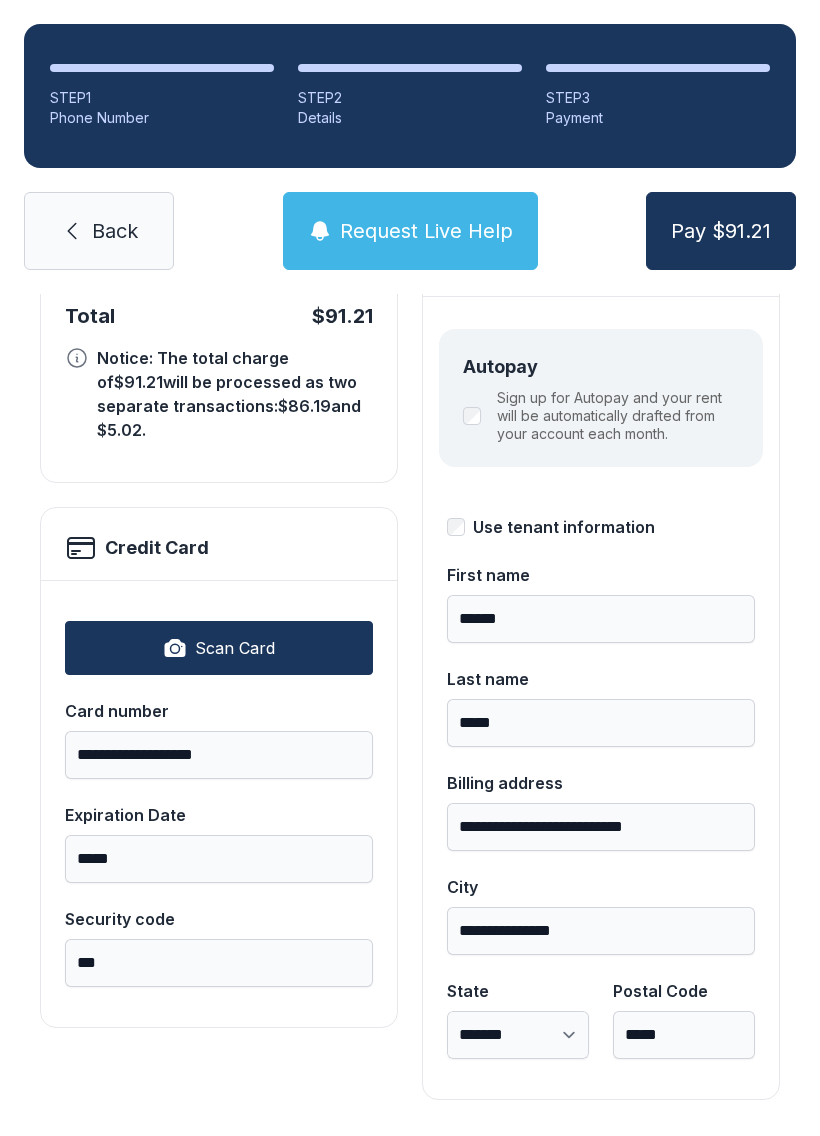 click on "Pay $91.21" at bounding box center [721, 231] 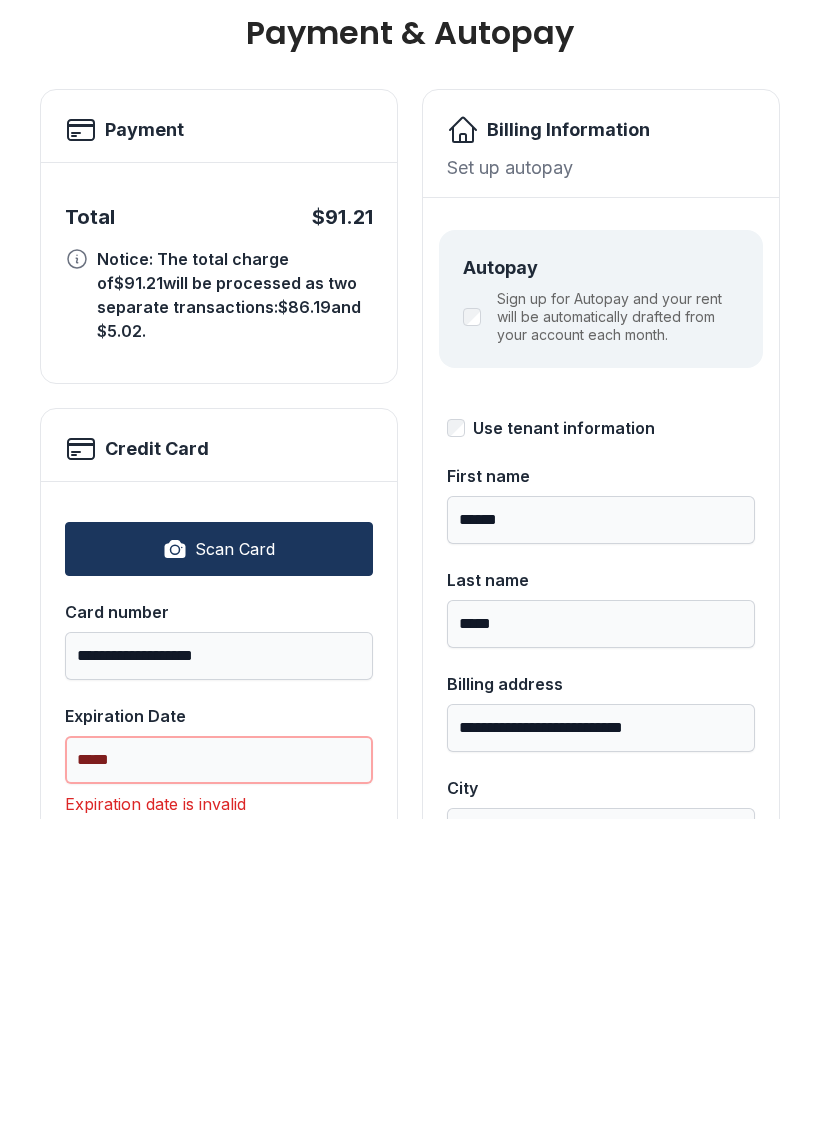 scroll, scrollTop: 0, scrollLeft: 0, axis: both 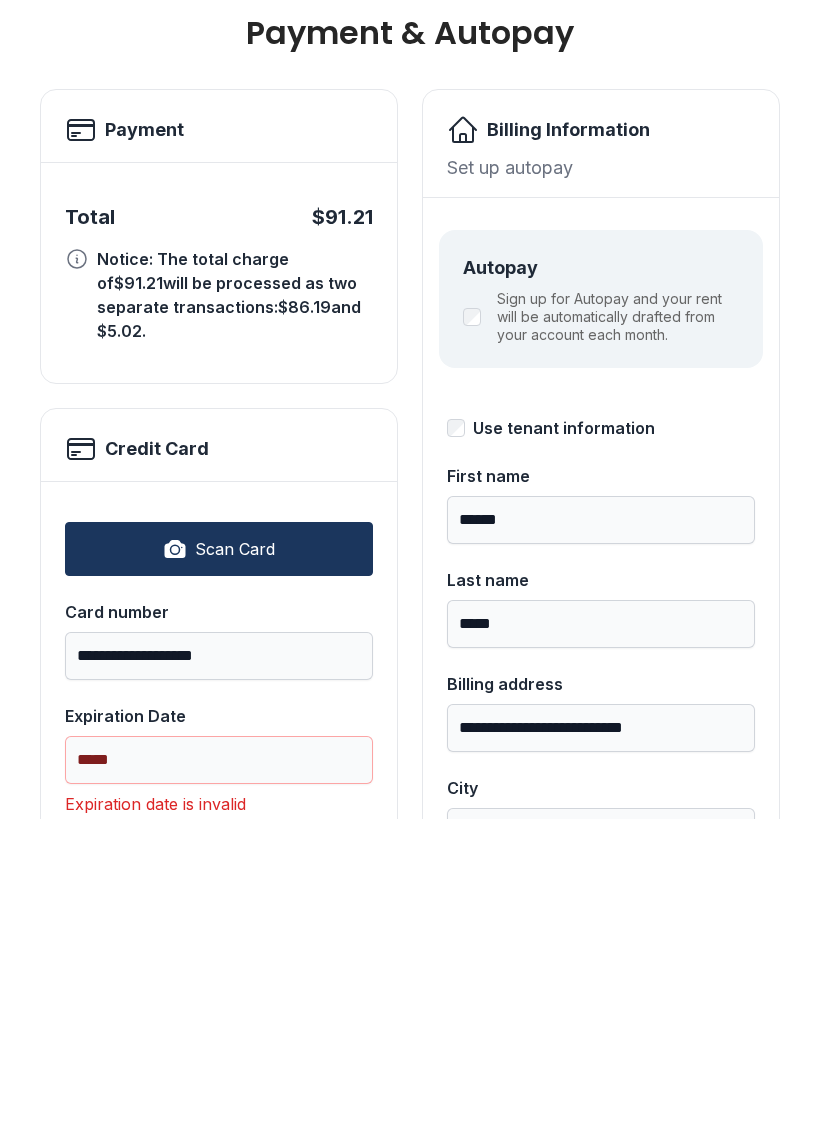 click on "**********" at bounding box center [410, 846] 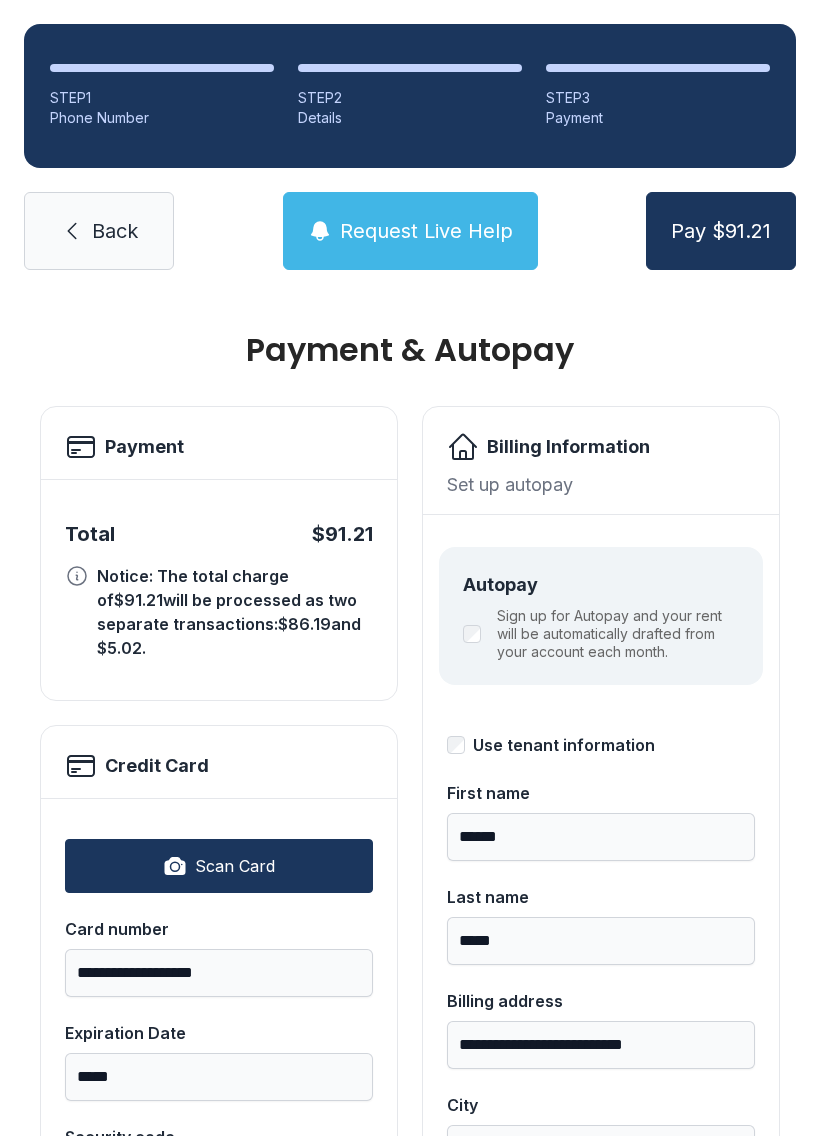 click on "Pay $91.21" at bounding box center (721, 231) 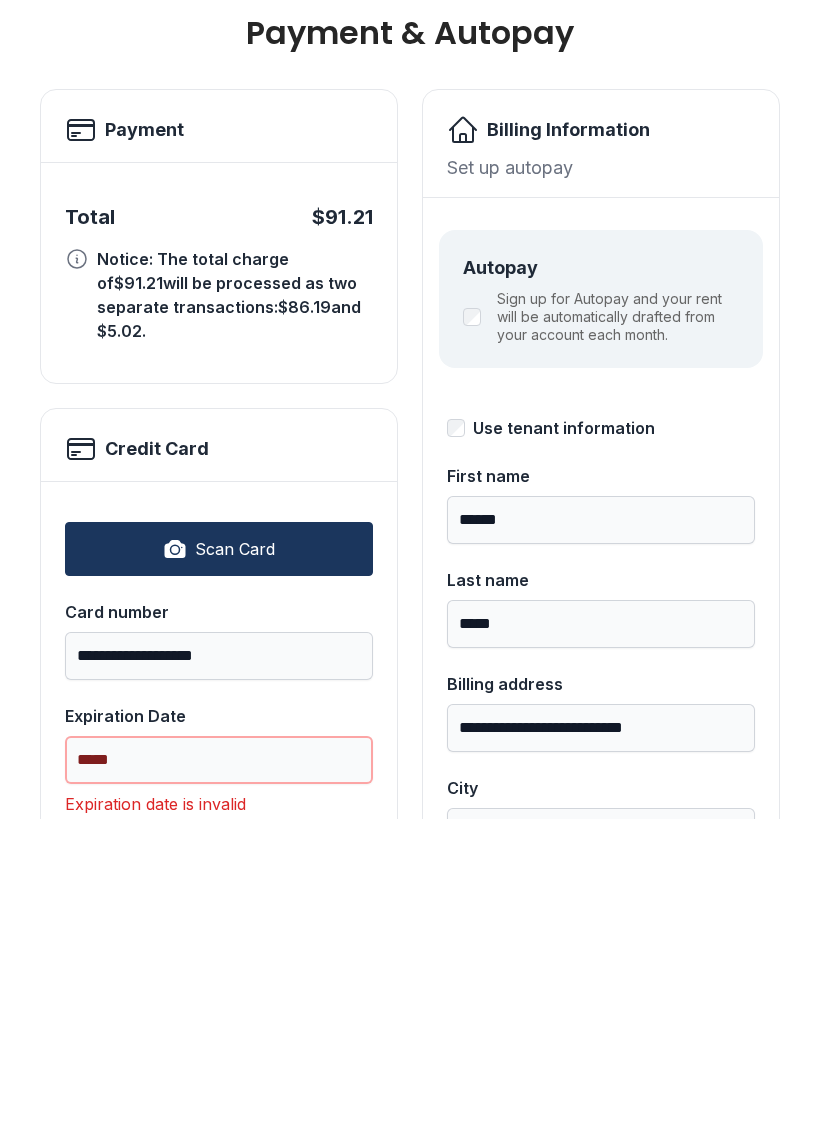 click on "Pay $91.21" at bounding box center (721, 231) 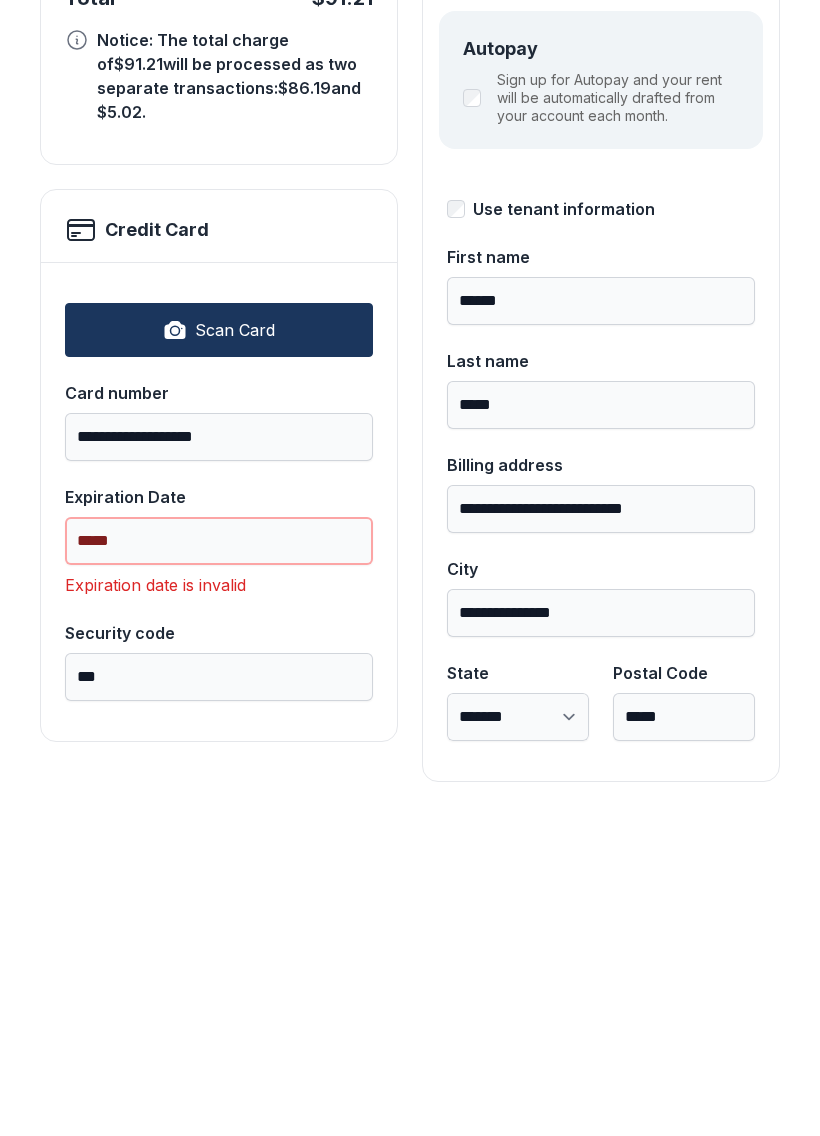 scroll, scrollTop: 218, scrollLeft: 0, axis: vertical 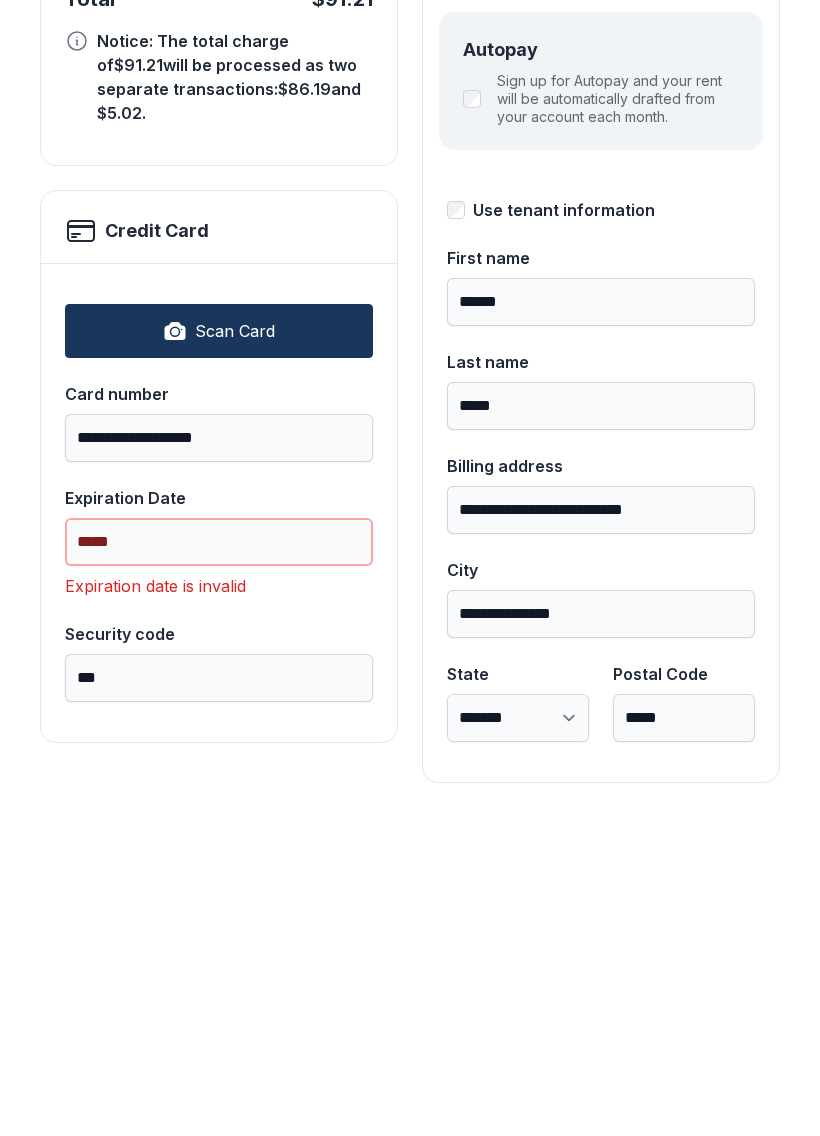 click on "Pay $91.21" at bounding box center (721, 231) 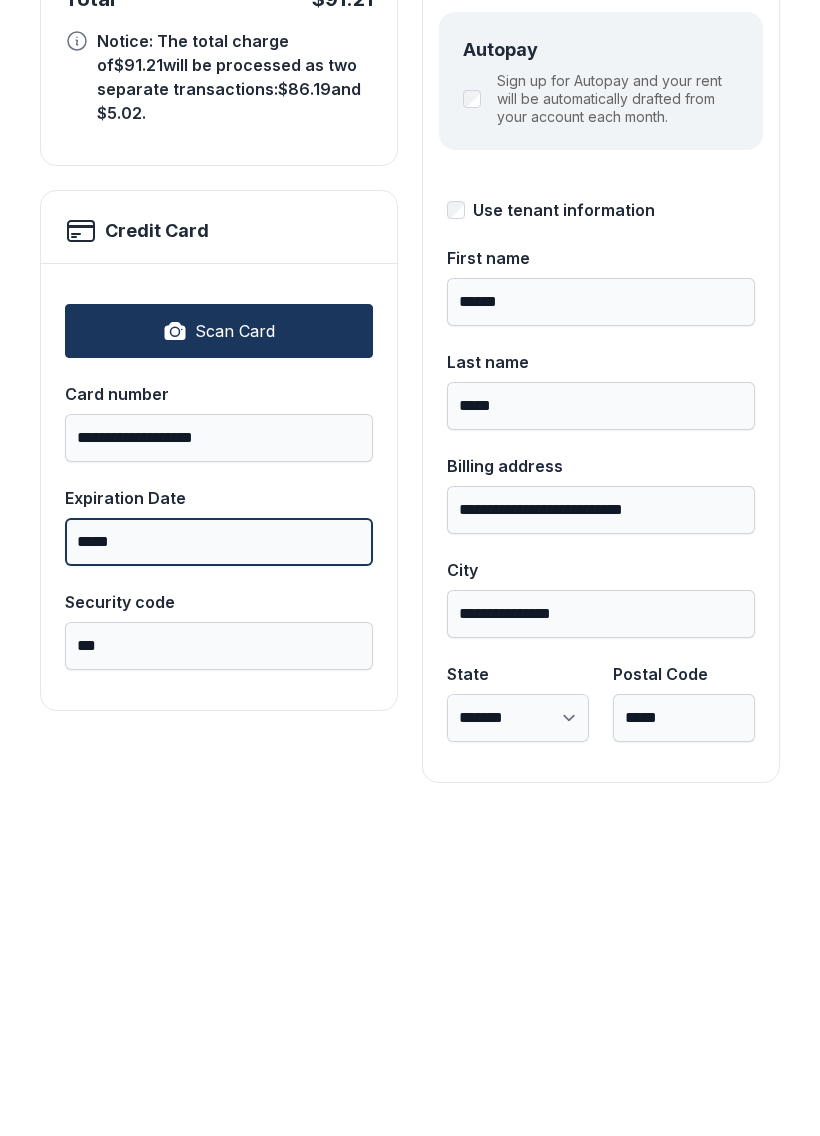click on "Pay $91.21" at bounding box center [721, 231] 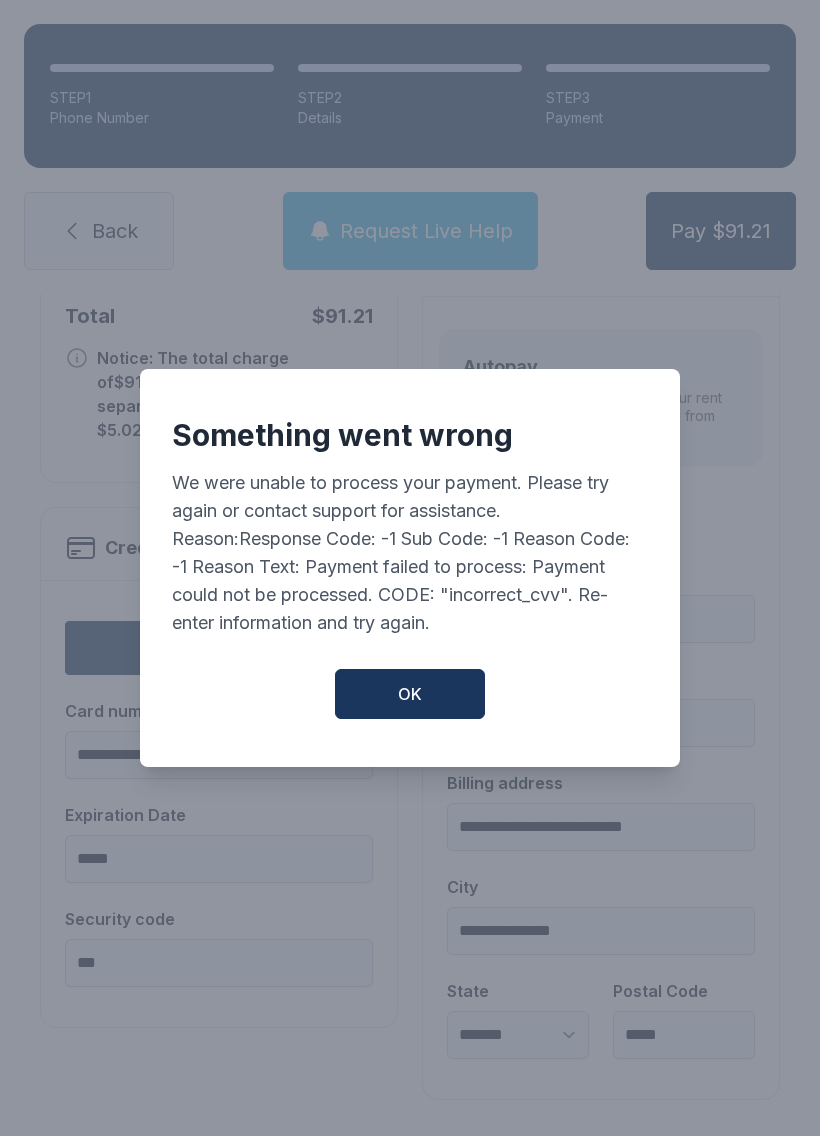click on "OK" at bounding box center [410, 694] 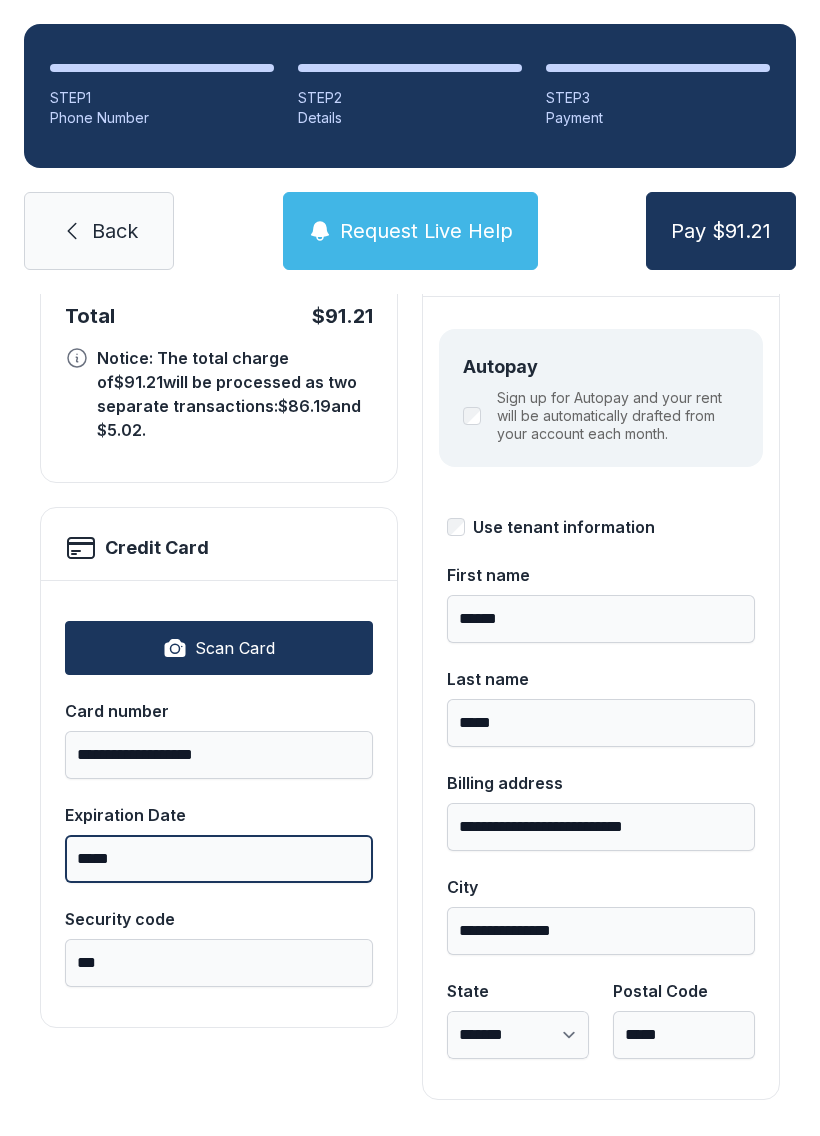 click on "*****" at bounding box center [219, 859] 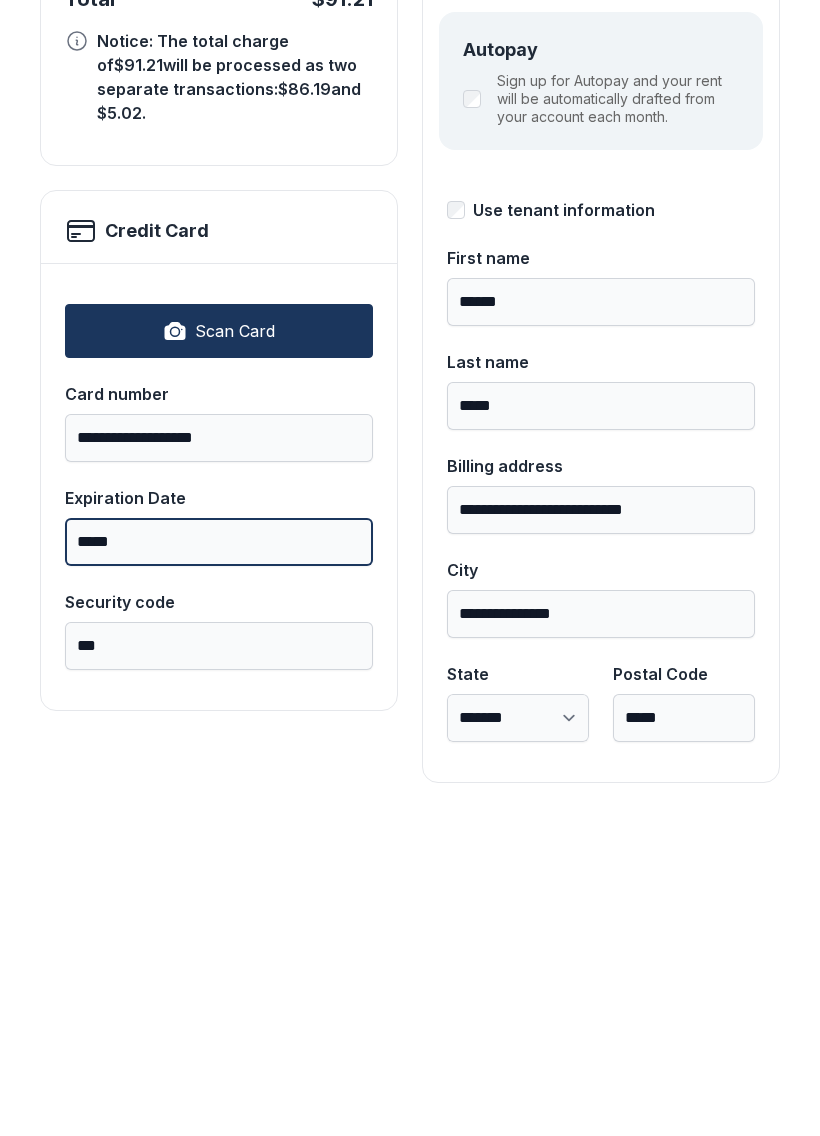 click on "Pay $91.21" at bounding box center (721, 231) 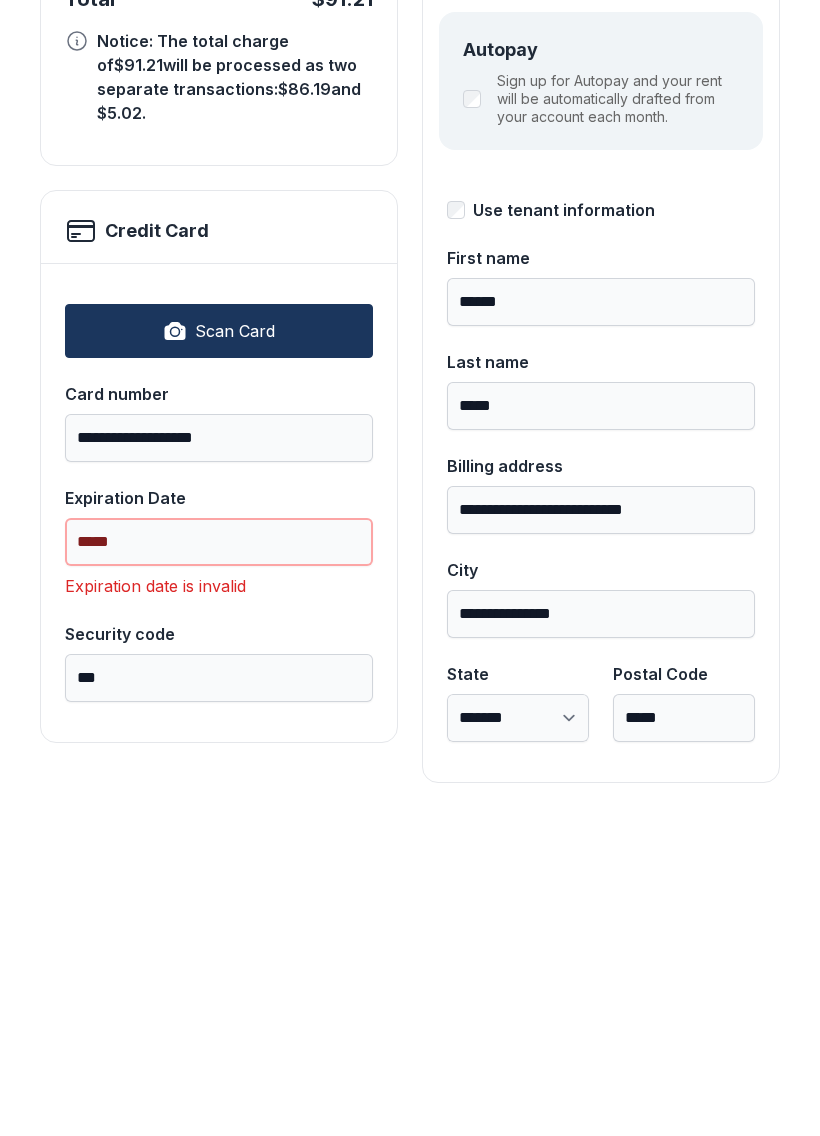 click on "Pay $91.21" at bounding box center [721, 231] 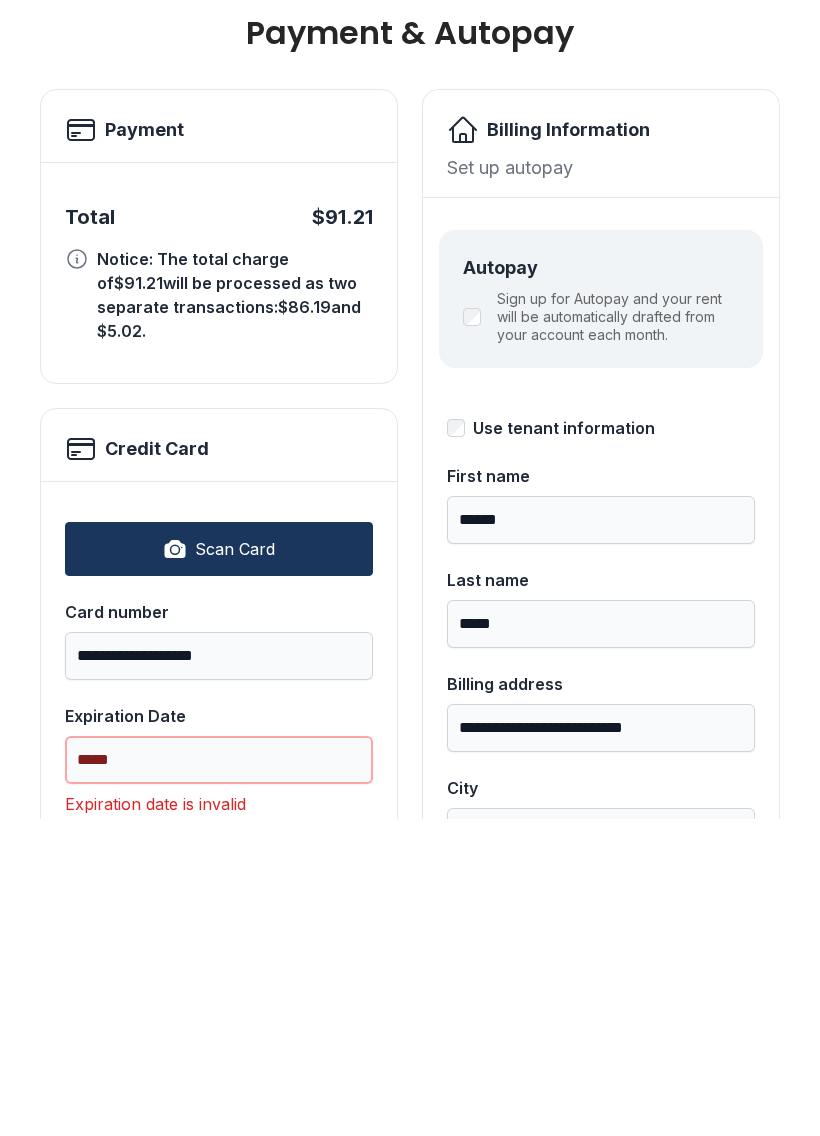 scroll, scrollTop: 0, scrollLeft: 0, axis: both 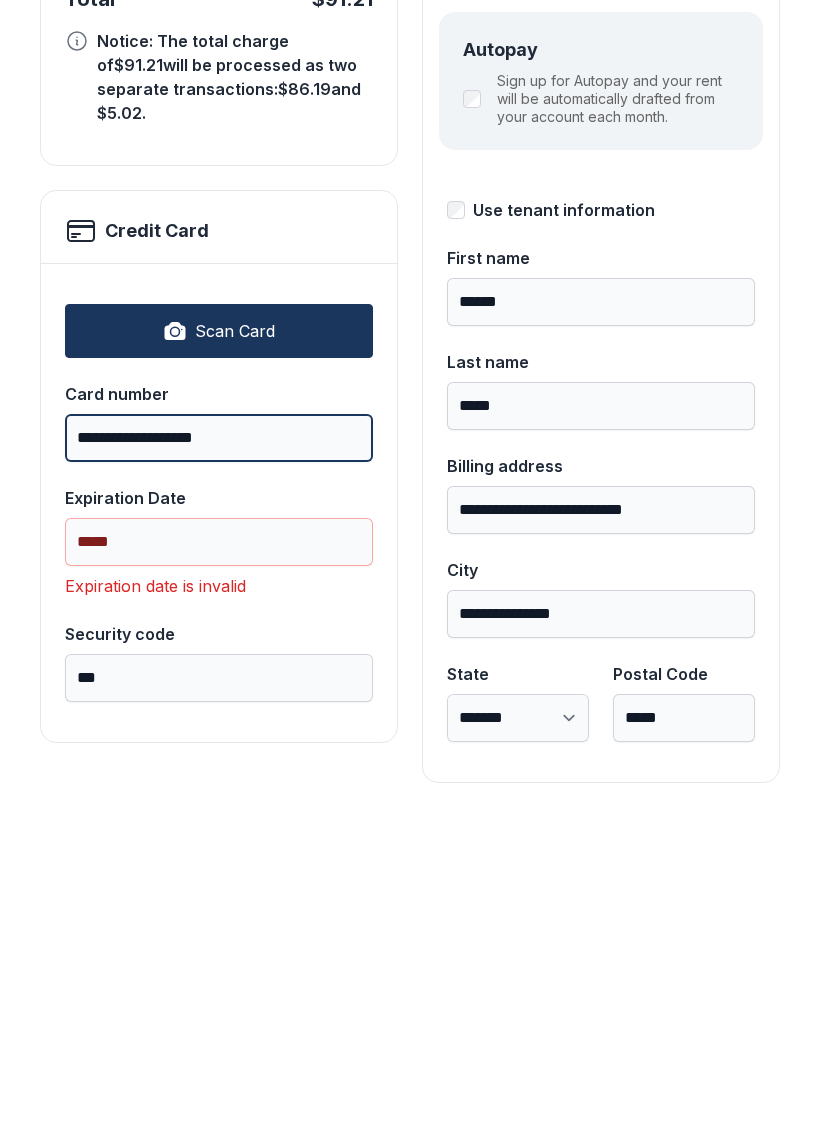 click on "**********" at bounding box center [219, 755] 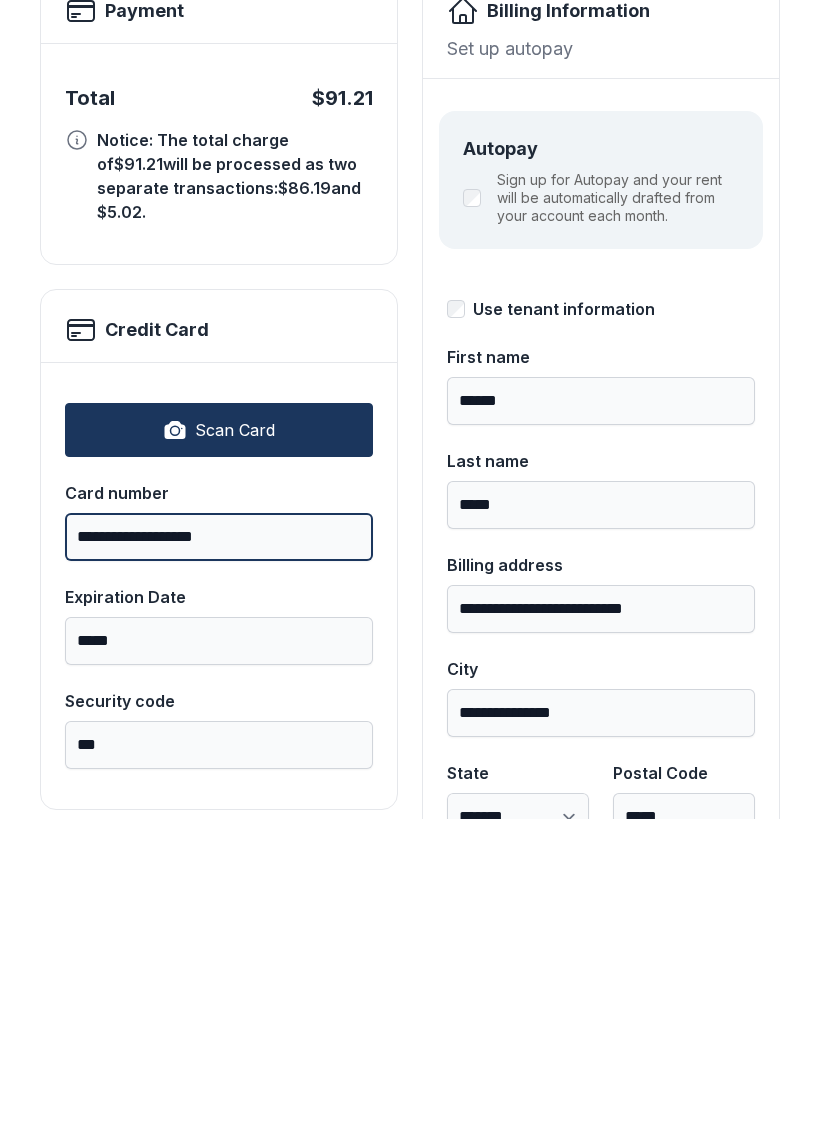 scroll, scrollTop: 118, scrollLeft: 0, axis: vertical 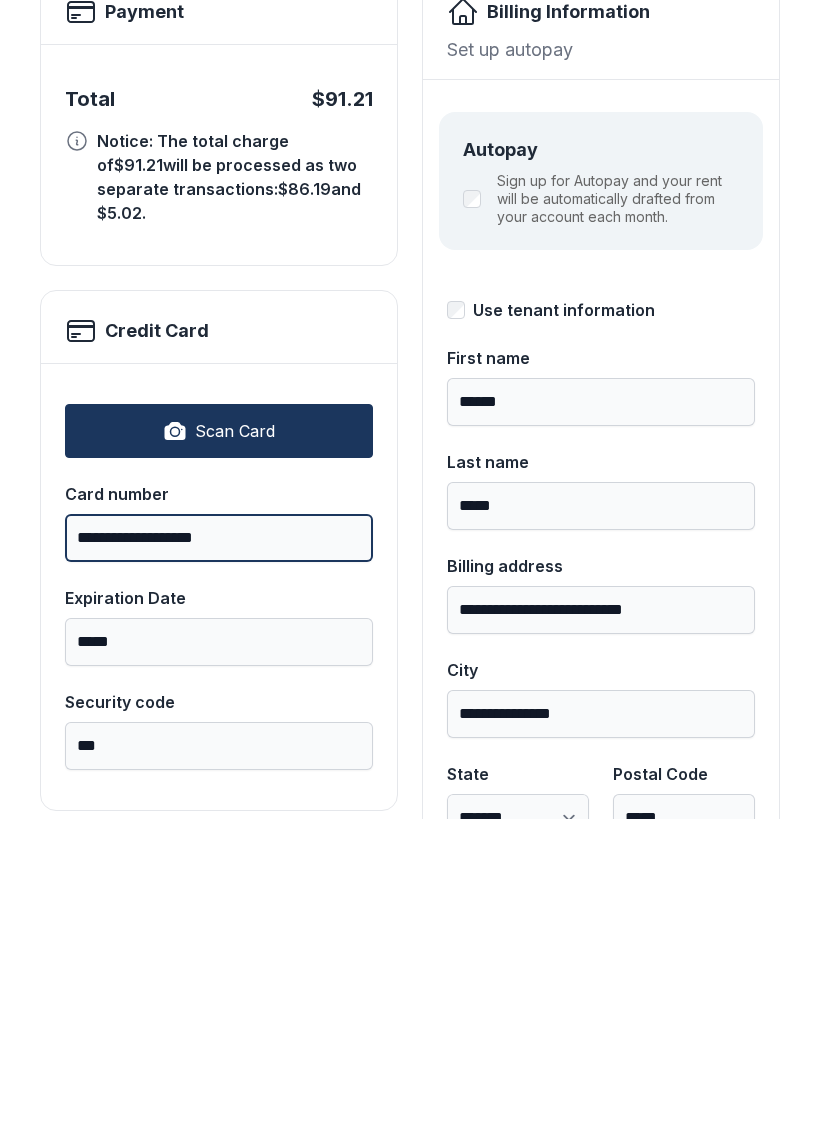 click on "**********" at bounding box center [219, 855] 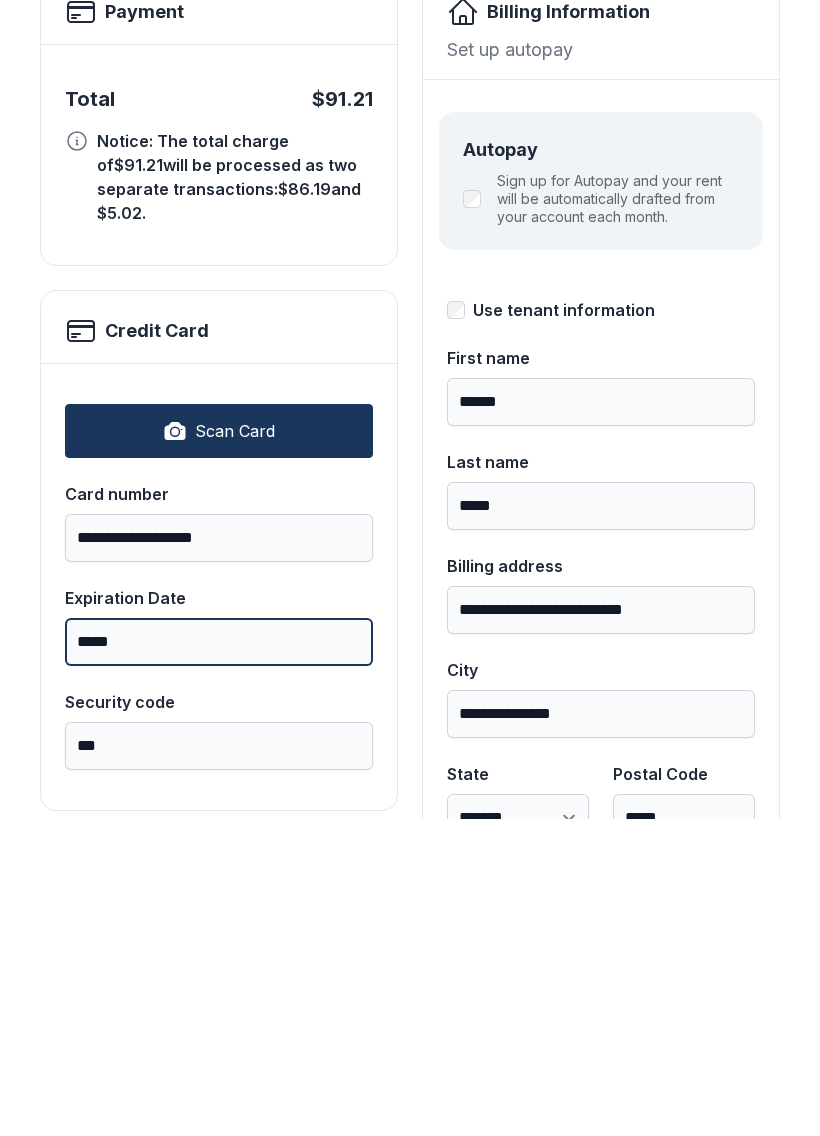 type on "*****" 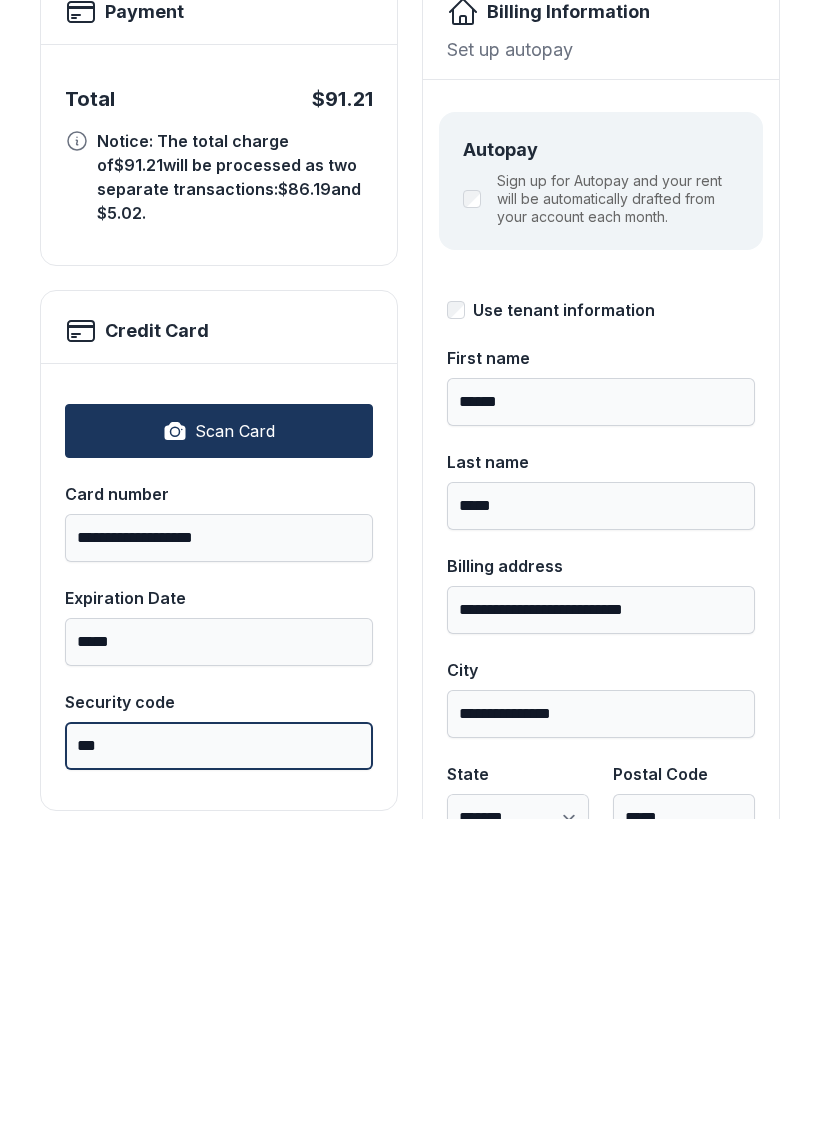 click on "***" at bounding box center [219, 1063] 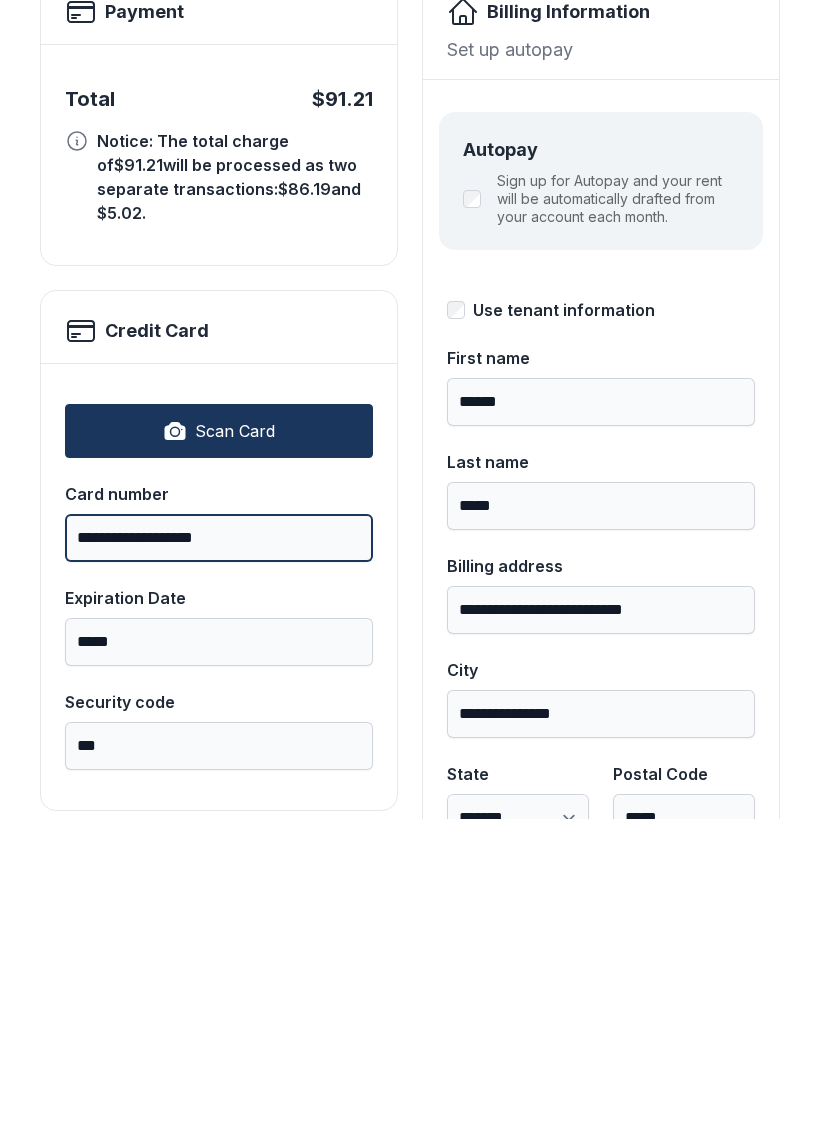 click on "**********" at bounding box center (219, 855) 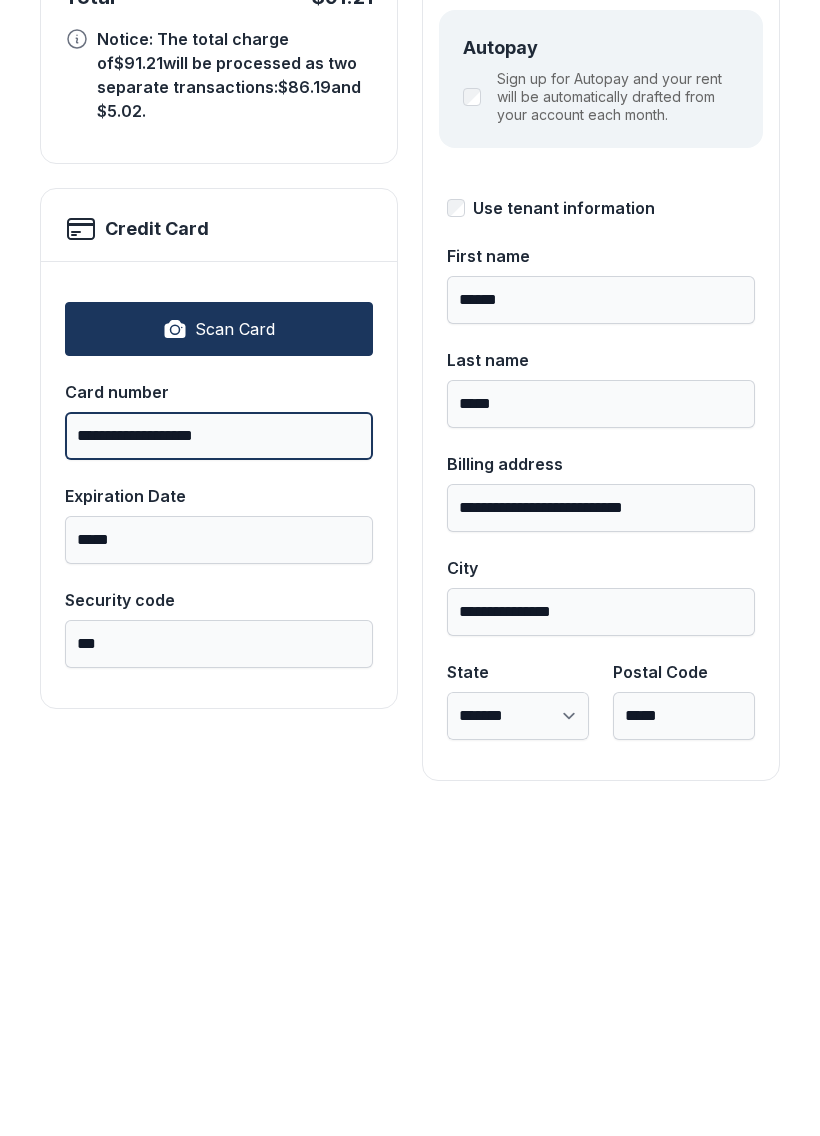 scroll, scrollTop: 218, scrollLeft: 0, axis: vertical 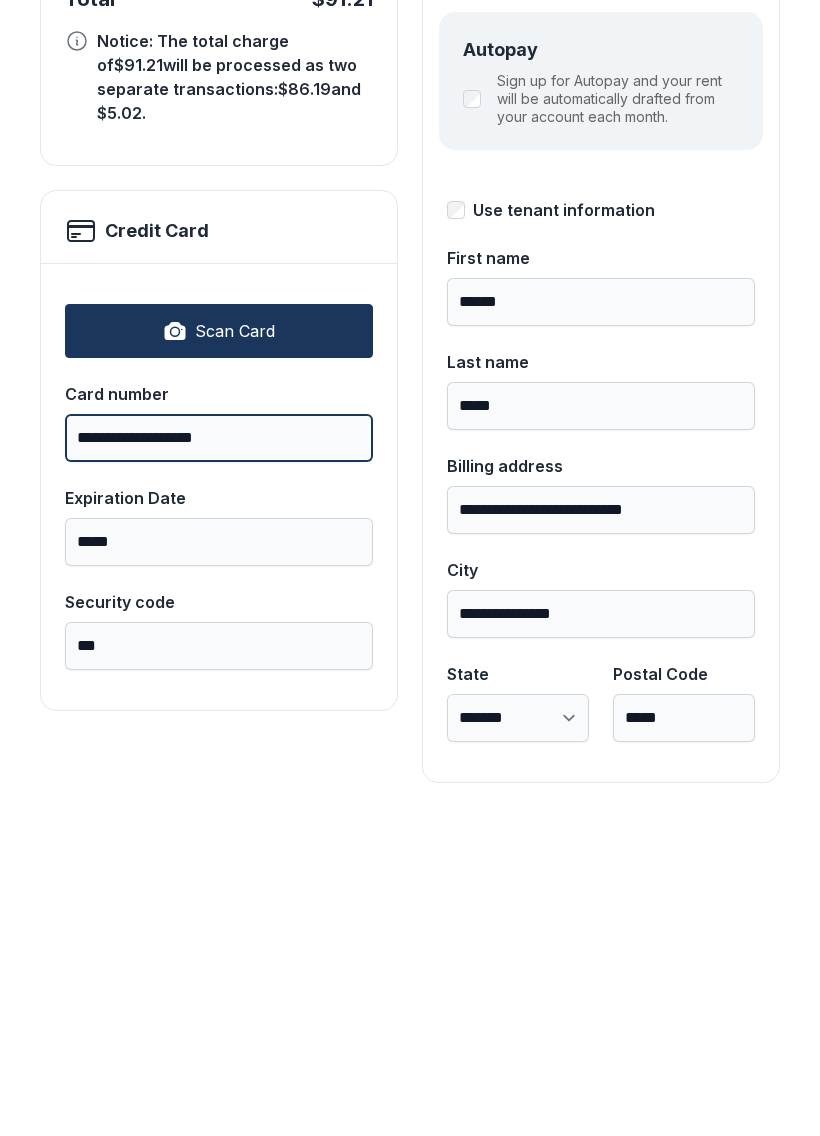 type on "**********" 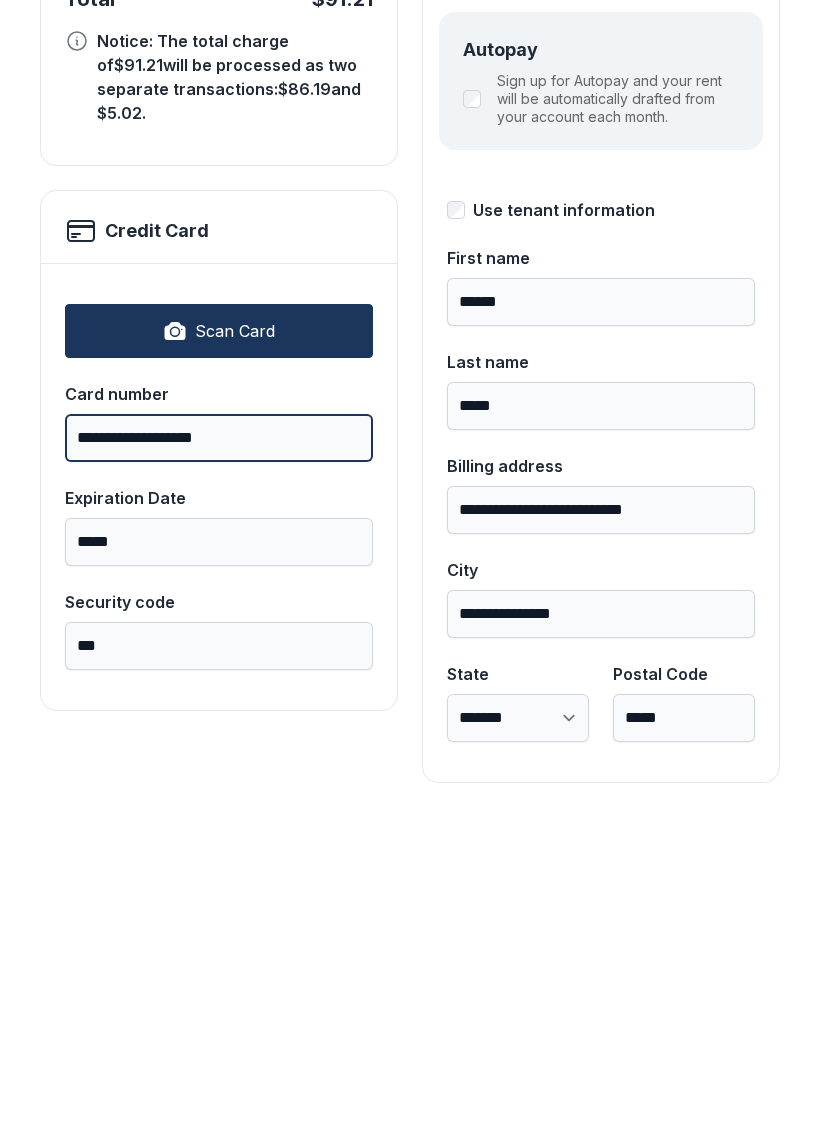 click on "Pay $91.21" at bounding box center [721, 231] 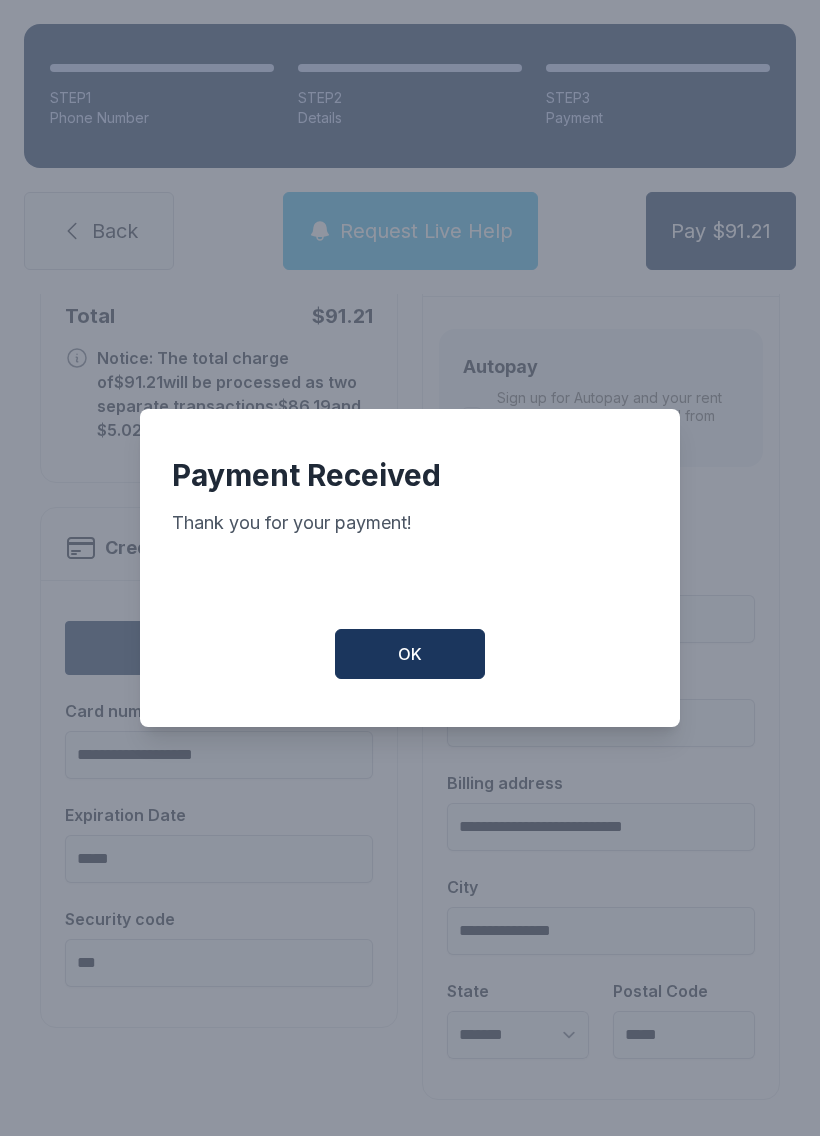 click on "OK" at bounding box center [410, 654] 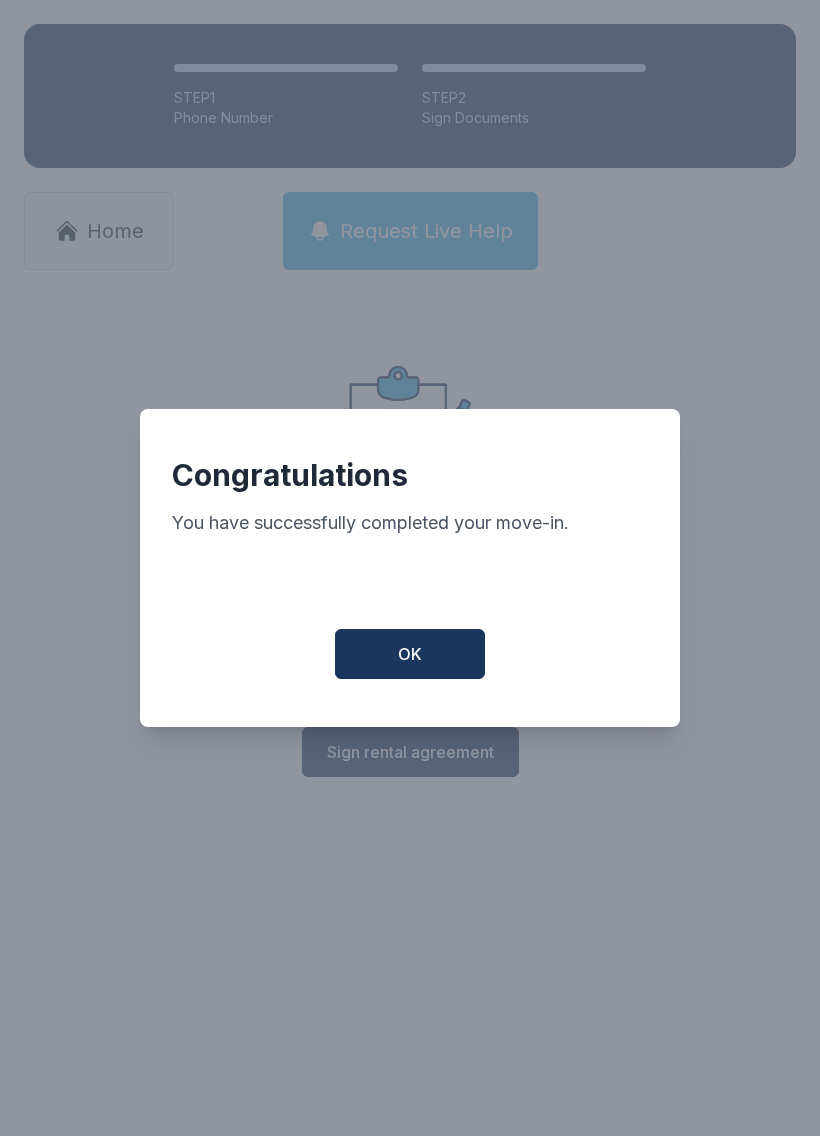click on "OK" at bounding box center [410, 654] 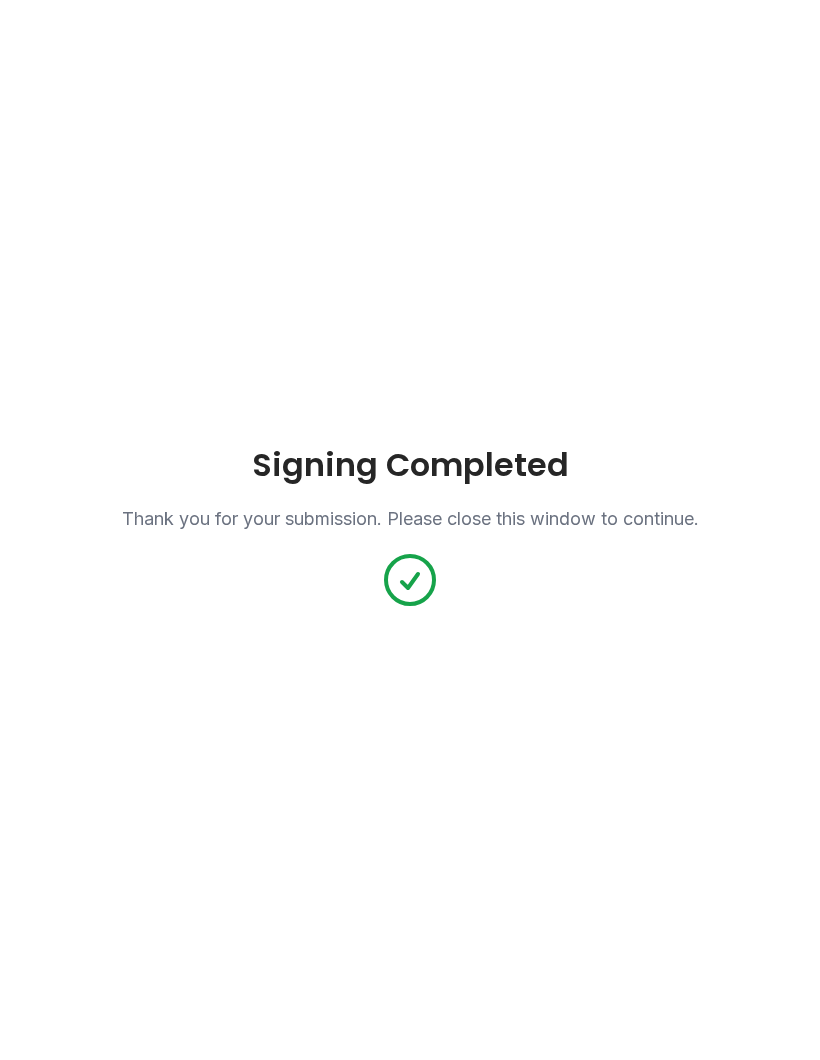 scroll, scrollTop: 0, scrollLeft: 0, axis: both 